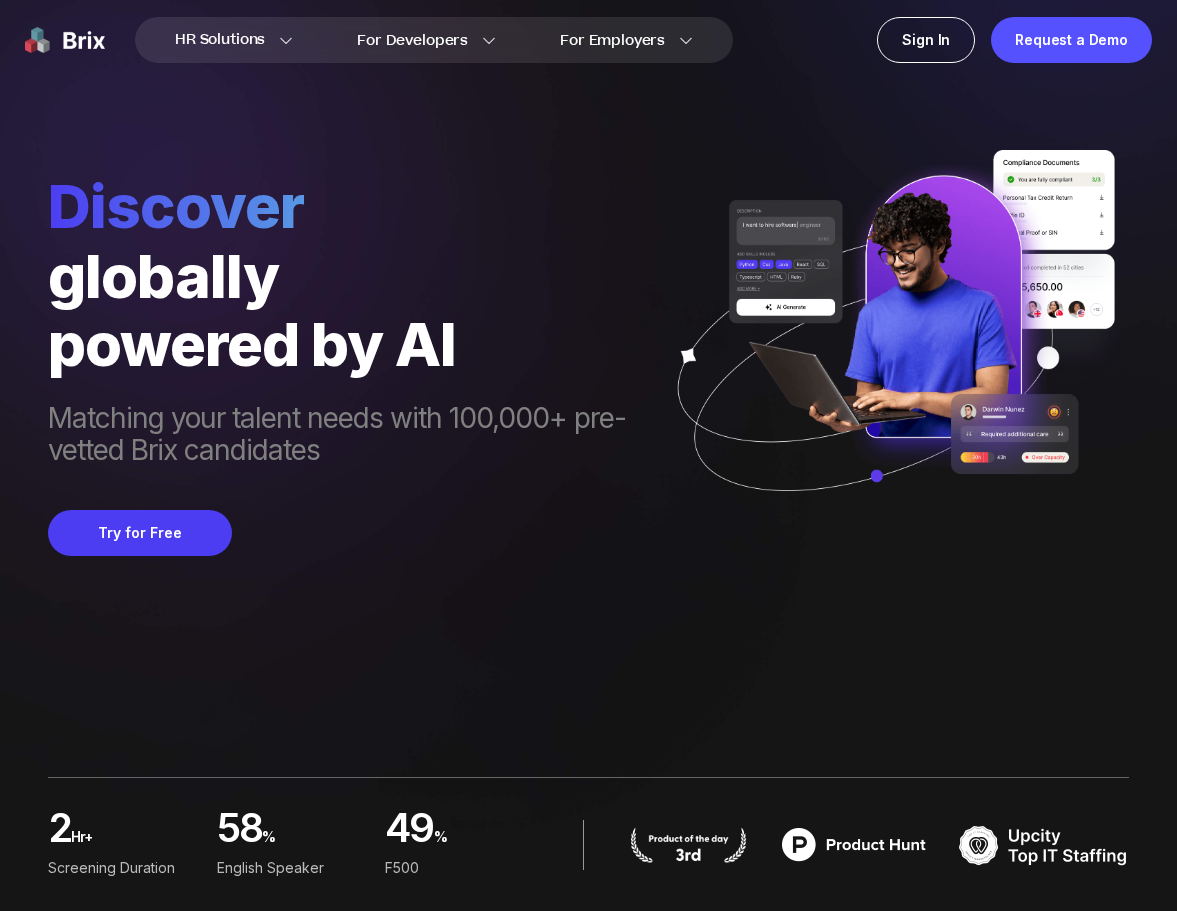 scroll, scrollTop: 0, scrollLeft: 0, axis: both 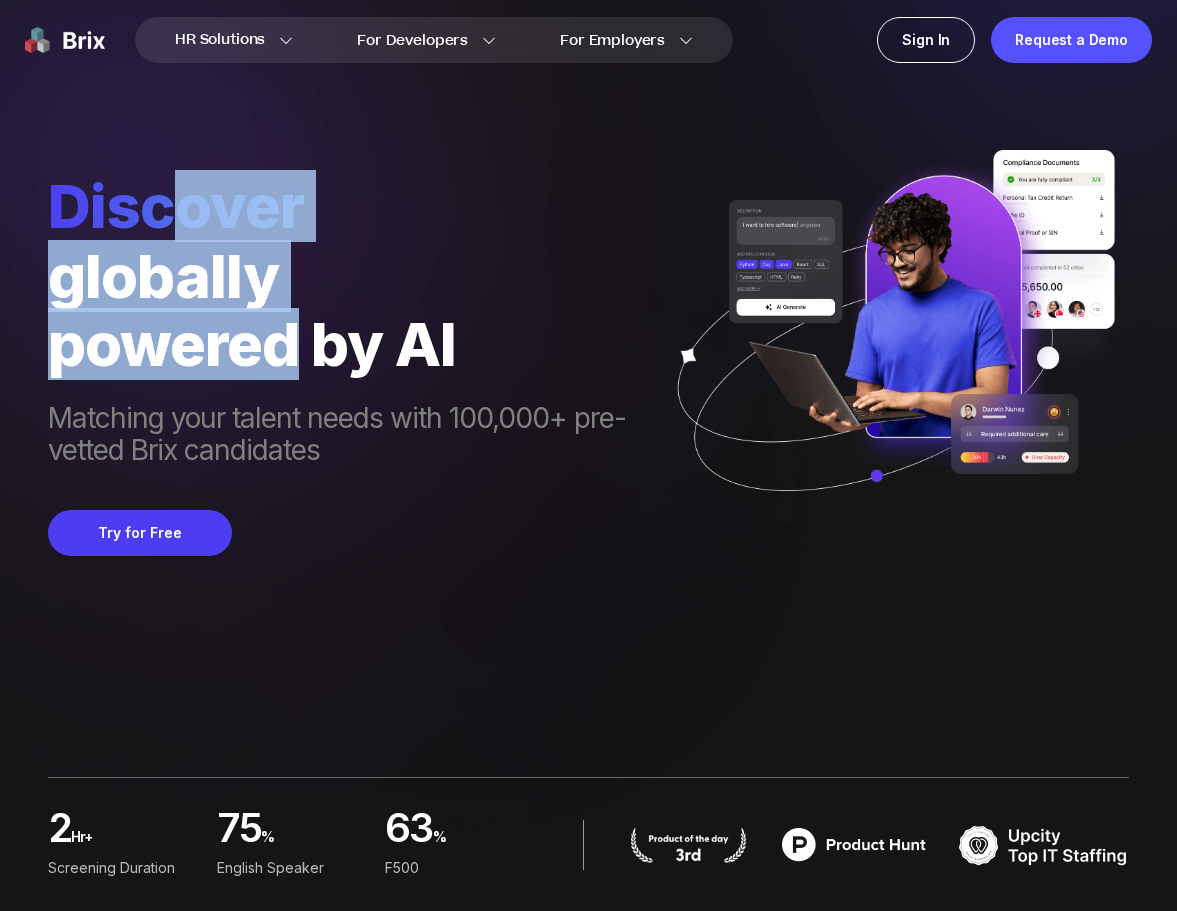 drag, startPoint x: 159, startPoint y: 216, endPoint x: 294, endPoint y: 315, distance: 167.40968 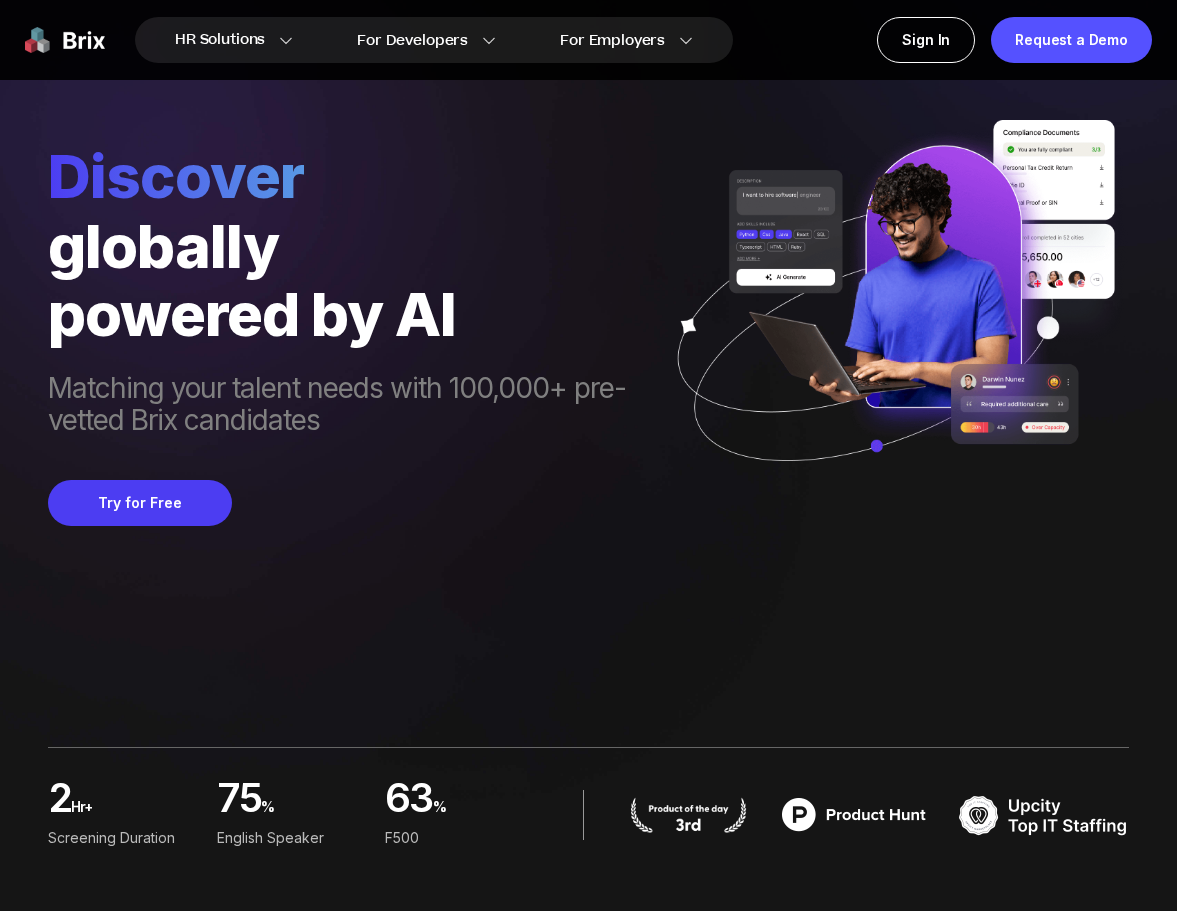 scroll, scrollTop: 93, scrollLeft: 0, axis: vertical 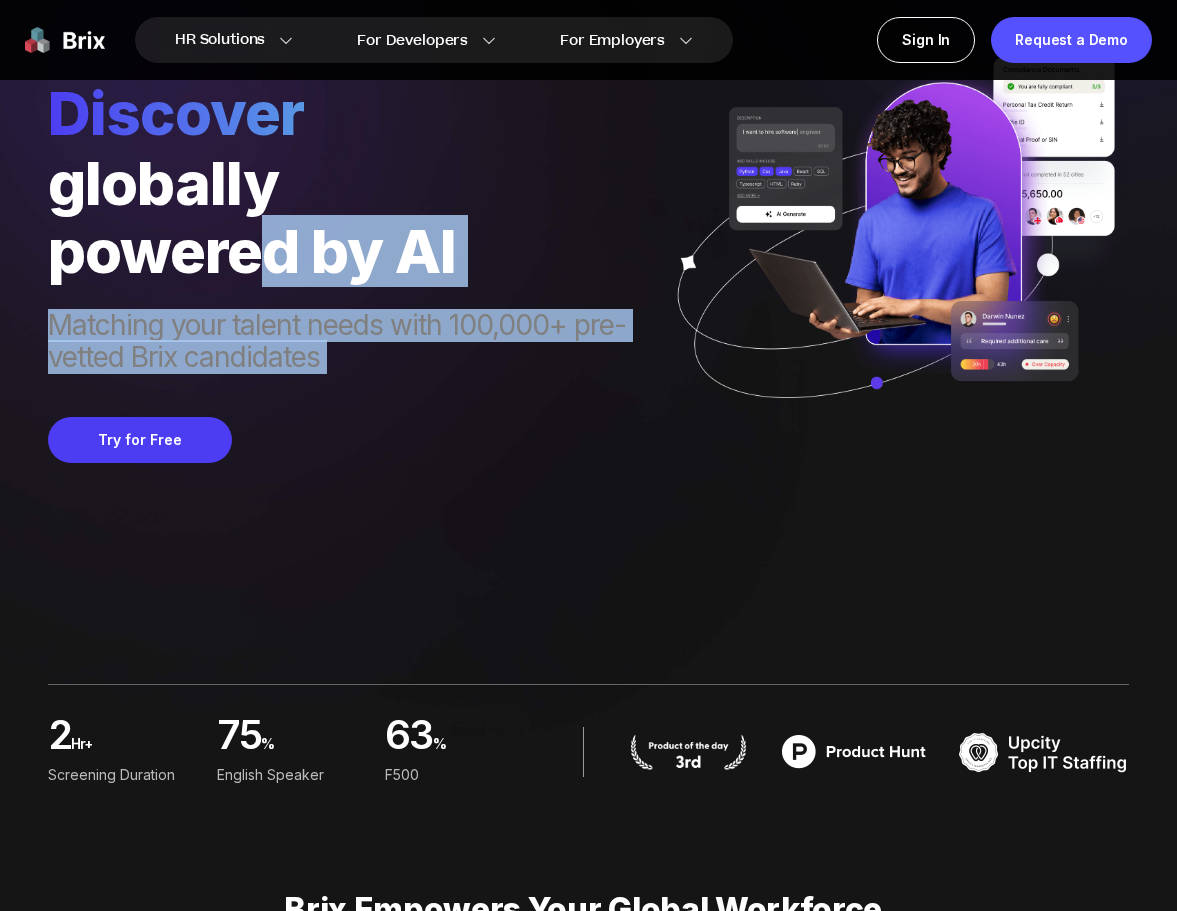 drag, startPoint x: 352, startPoint y: 386, endPoint x: 269, endPoint y: 235, distance: 172.30786 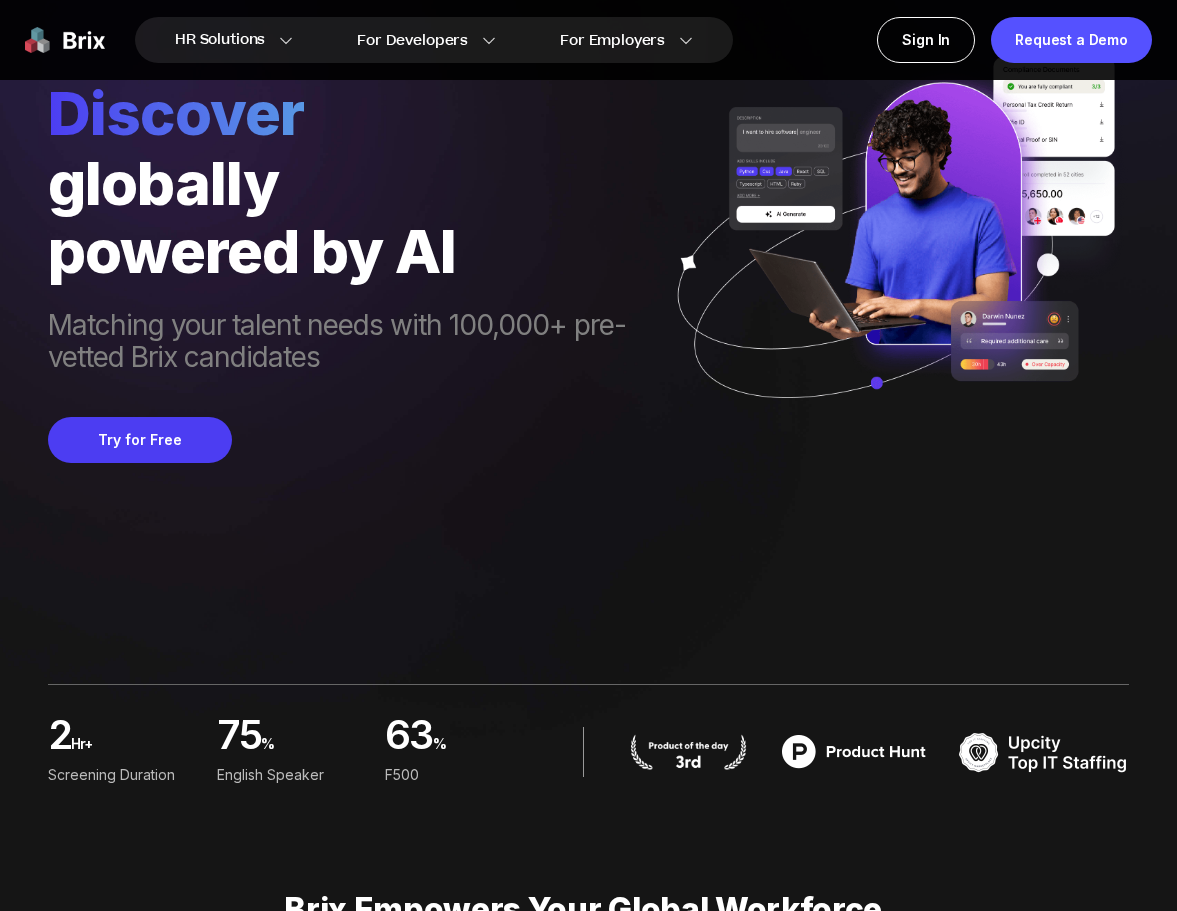 scroll, scrollTop: 0, scrollLeft: 0, axis: both 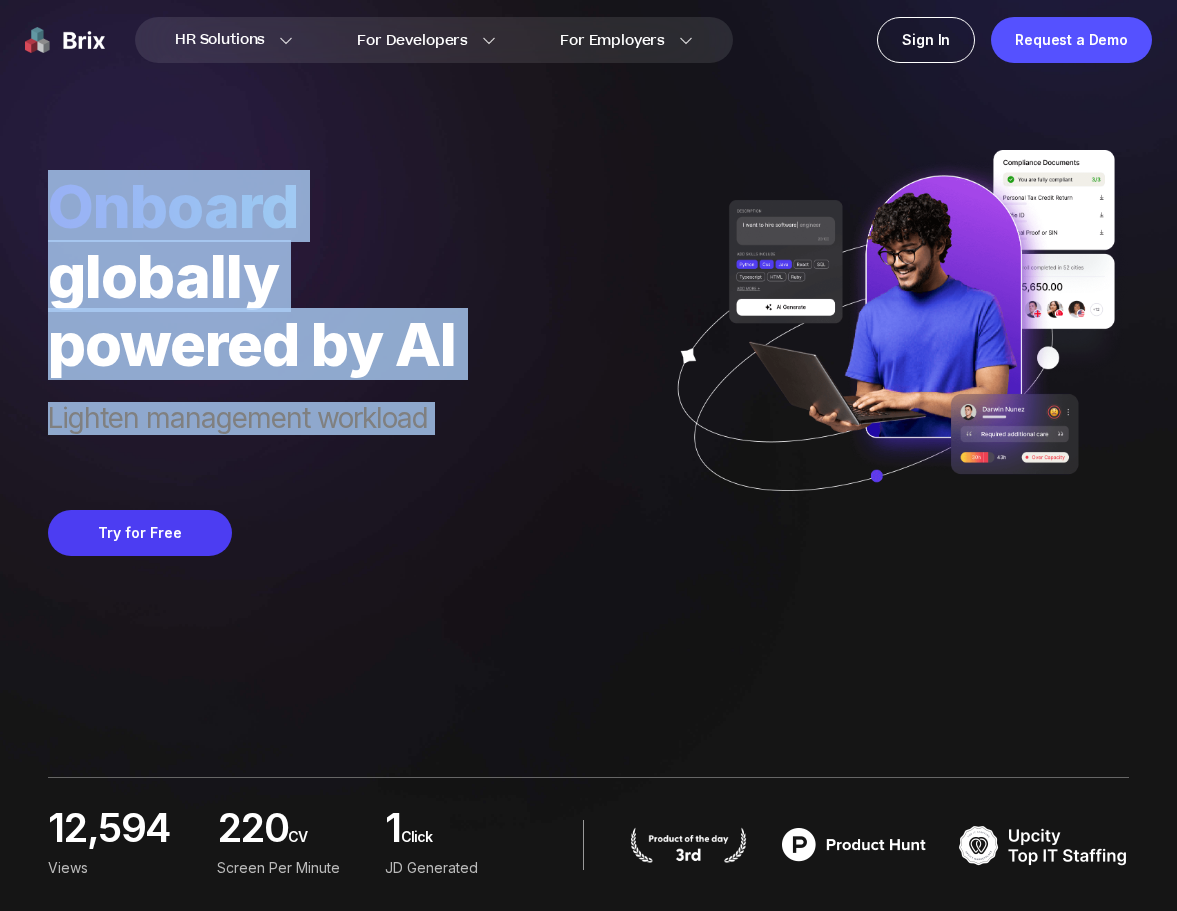 drag, startPoint x: 56, startPoint y: 199, endPoint x: 513, endPoint y: 477, distance: 534.914 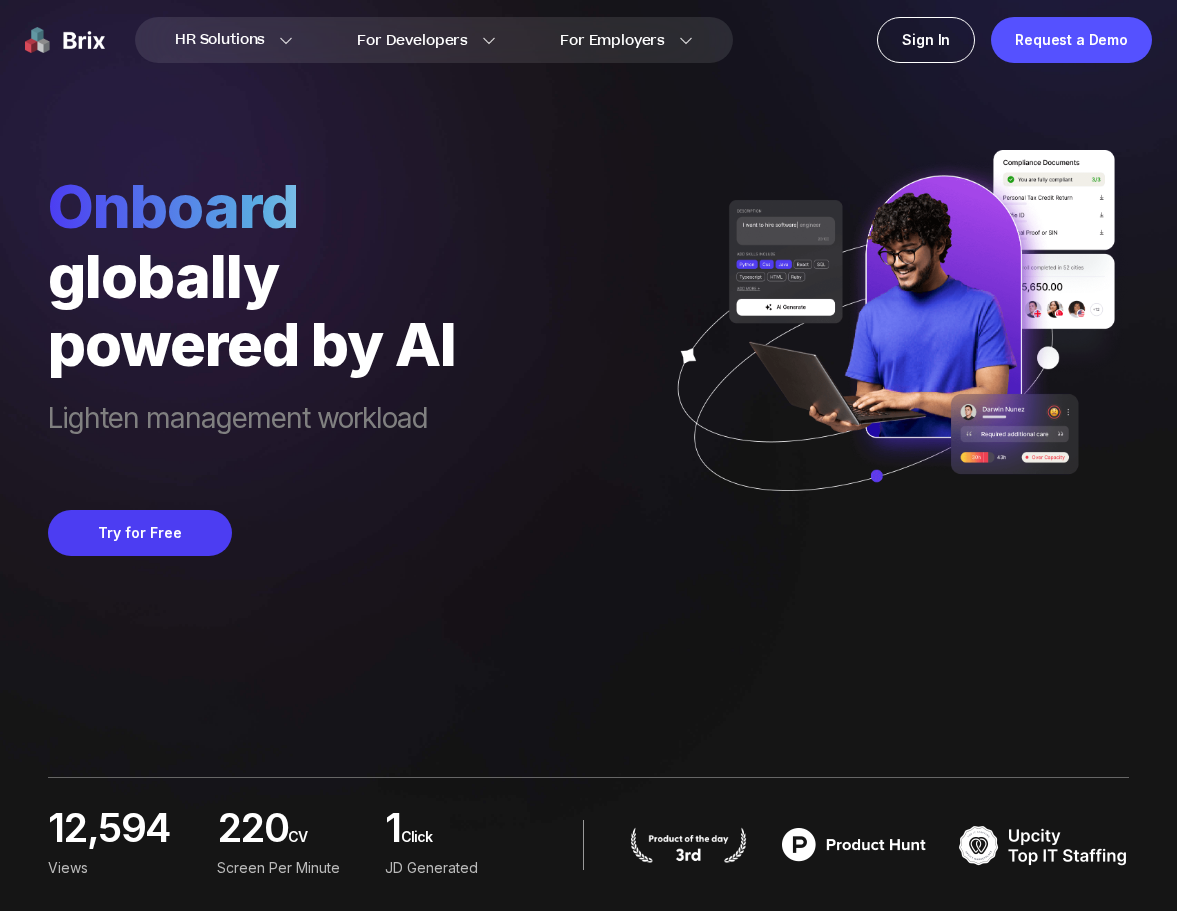 drag, startPoint x: 473, startPoint y: 457, endPoint x: 465, endPoint y: 442, distance: 17 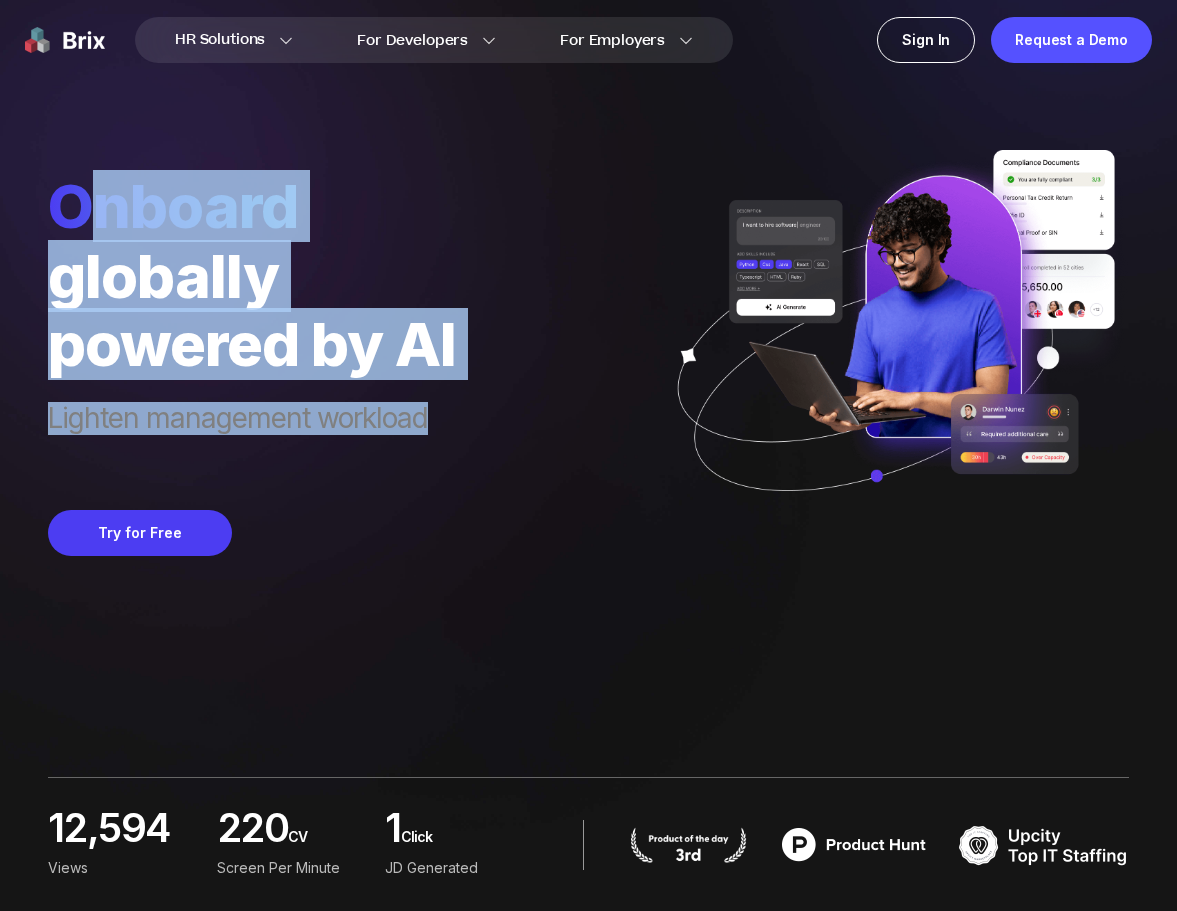drag, startPoint x: 464, startPoint y: 441, endPoint x: 108, endPoint y: 224, distance: 416.92325 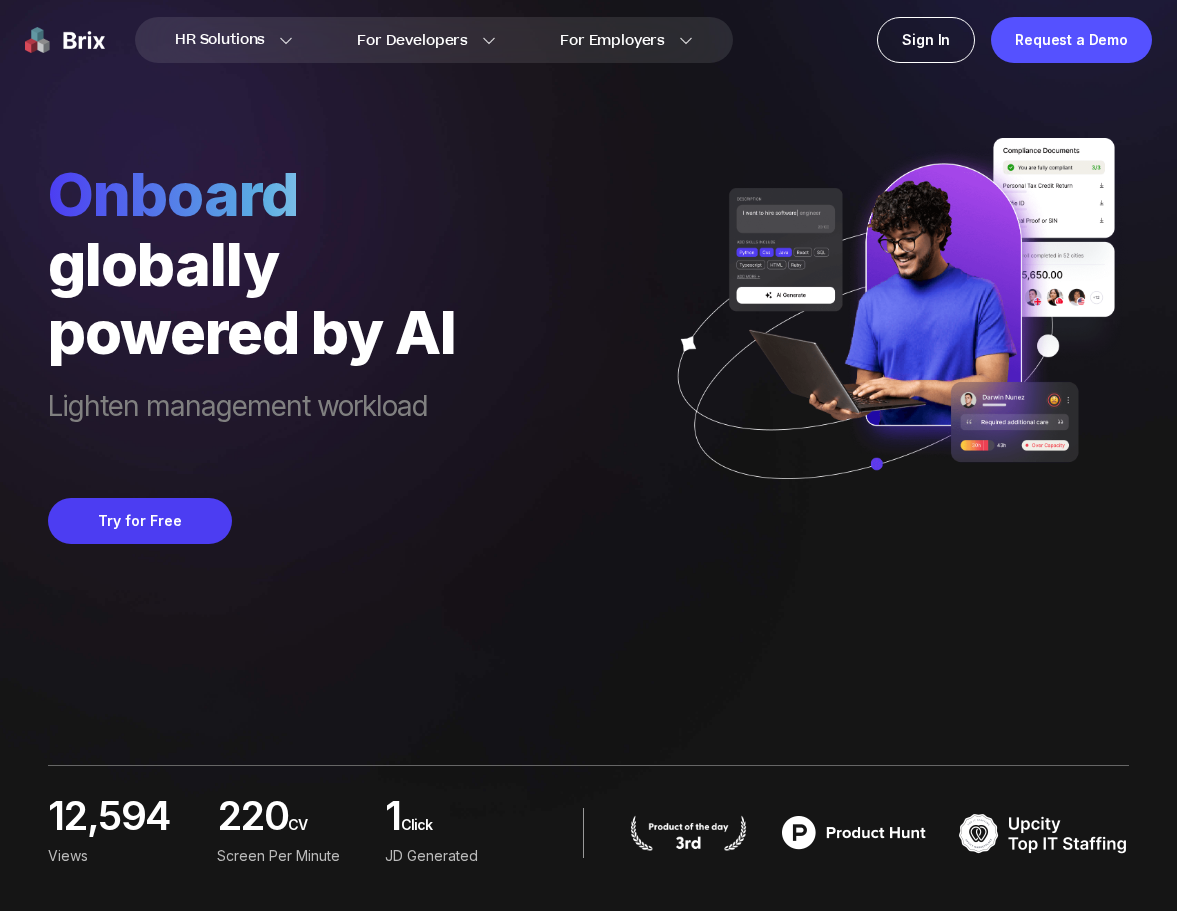 scroll, scrollTop: 23, scrollLeft: 0, axis: vertical 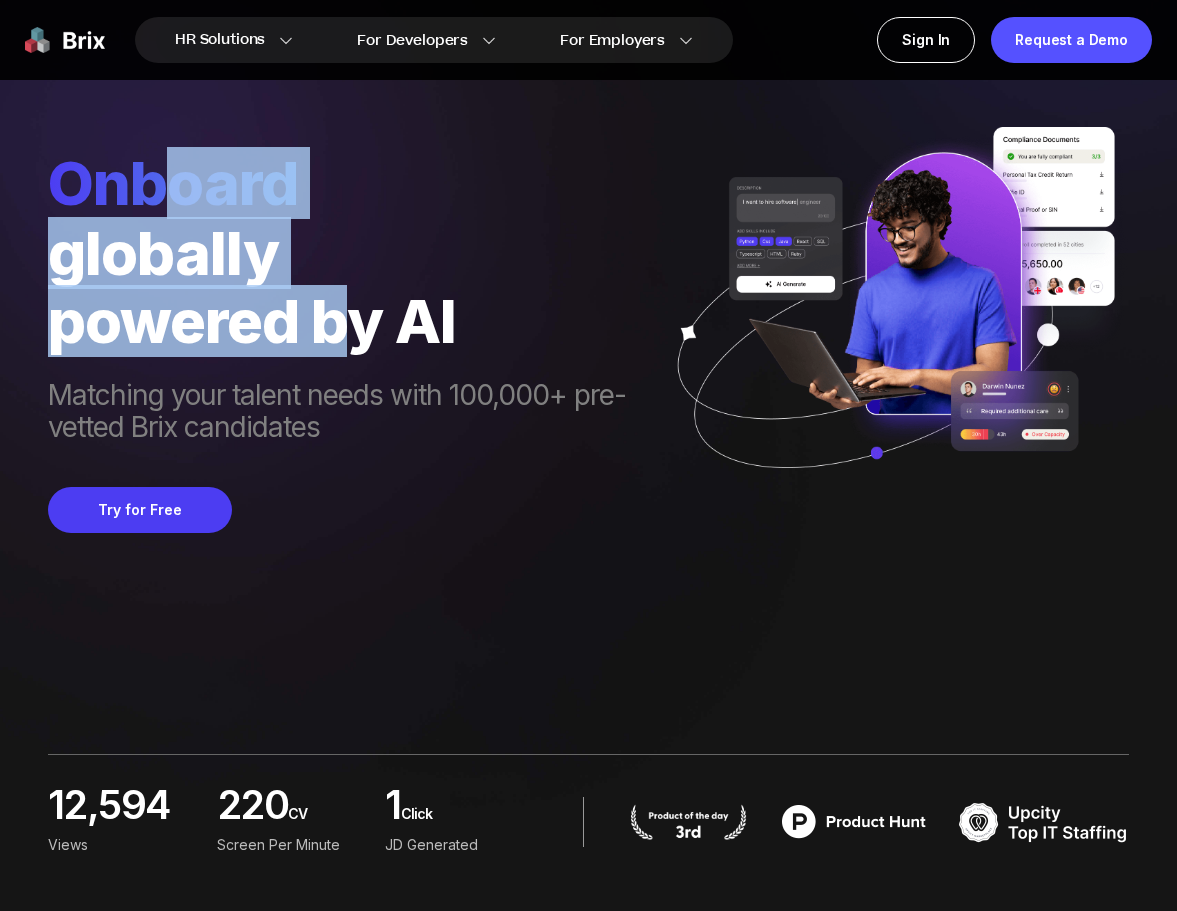 drag, startPoint x: 177, startPoint y: 195, endPoint x: 342, endPoint y: 324, distance: 209.44212 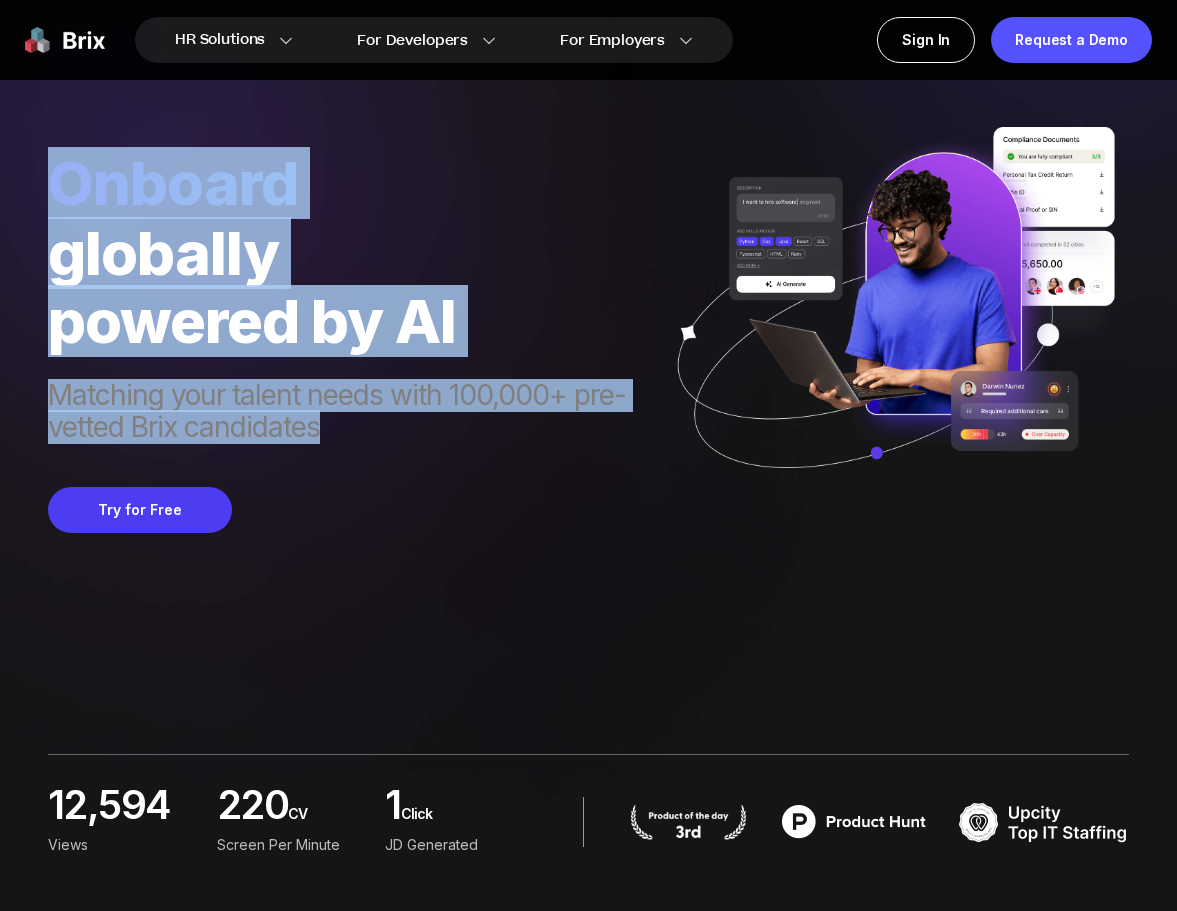 drag, startPoint x: 453, startPoint y: 446, endPoint x: 97, endPoint y: 142, distance: 468.13672 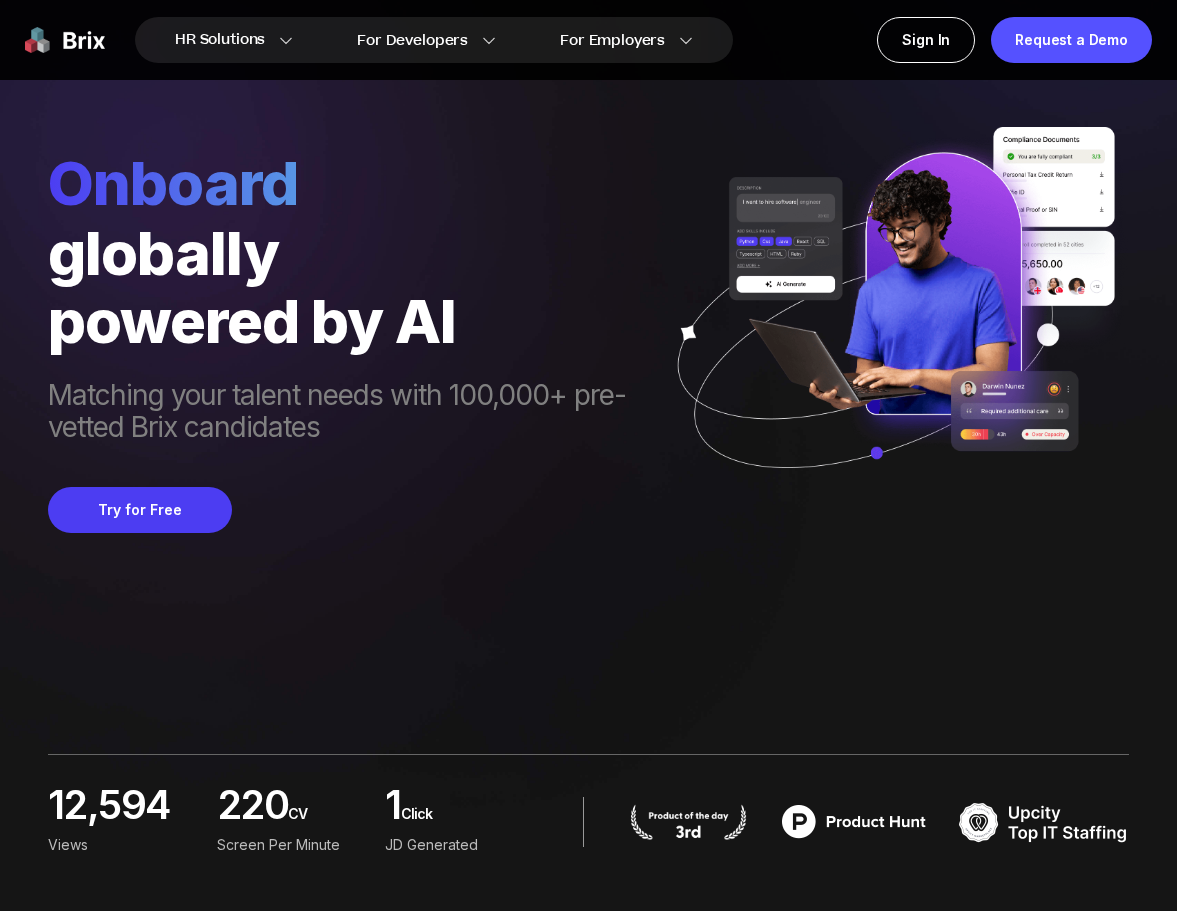 click on "Onboard" at bounding box center [350, 183] 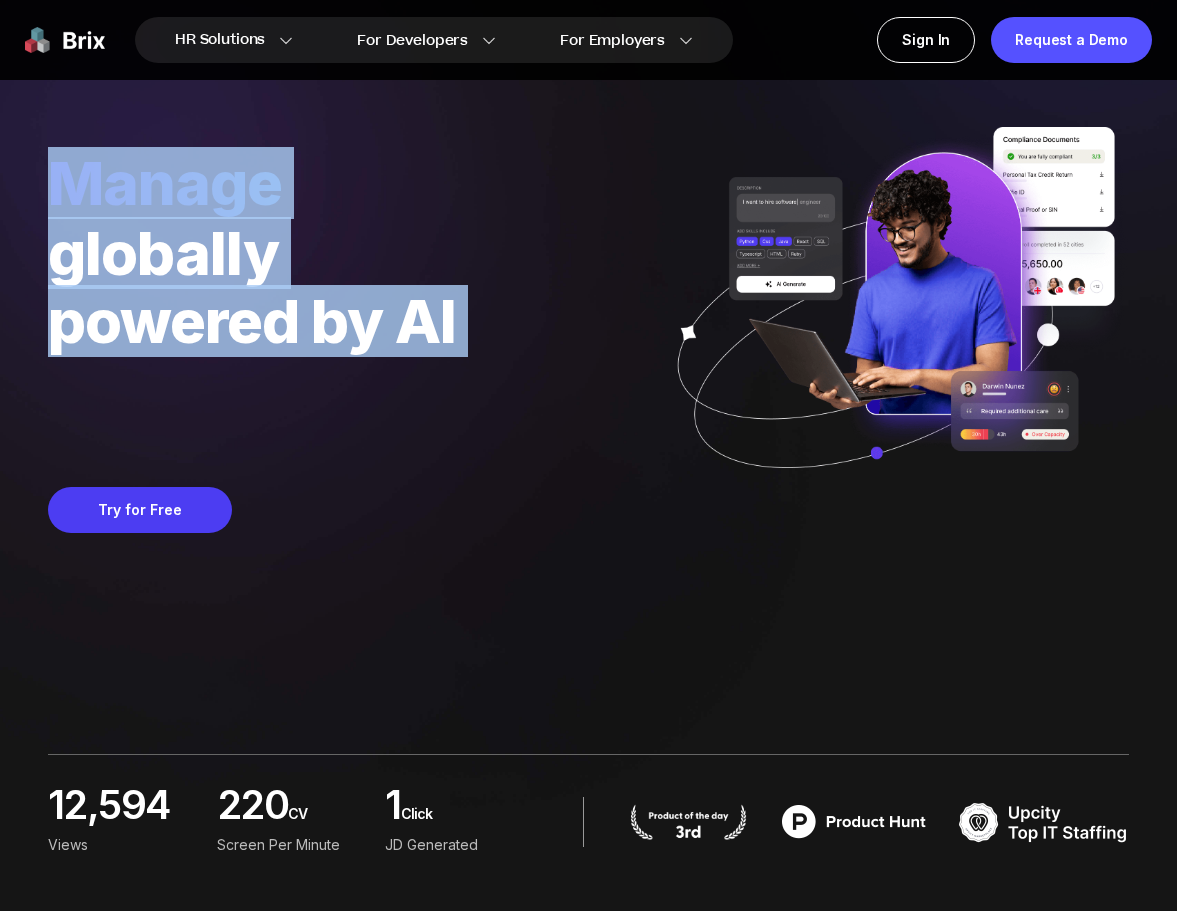 drag, startPoint x: 60, startPoint y: 183, endPoint x: 420, endPoint y: 414, distance: 427.7394 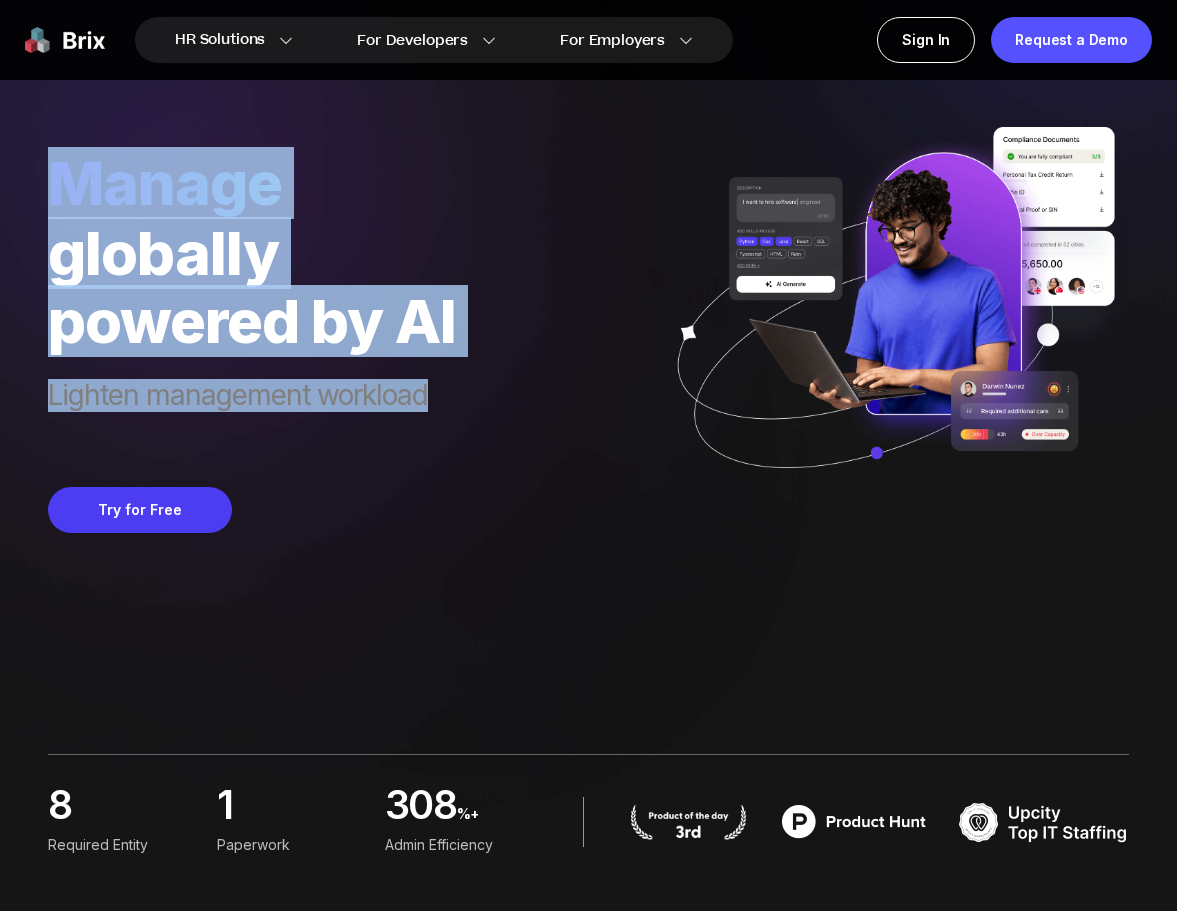 drag, startPoint x: 384, startPoint y: 425, endPoint x: 44, endPoint y: 173, distance: 423.20682 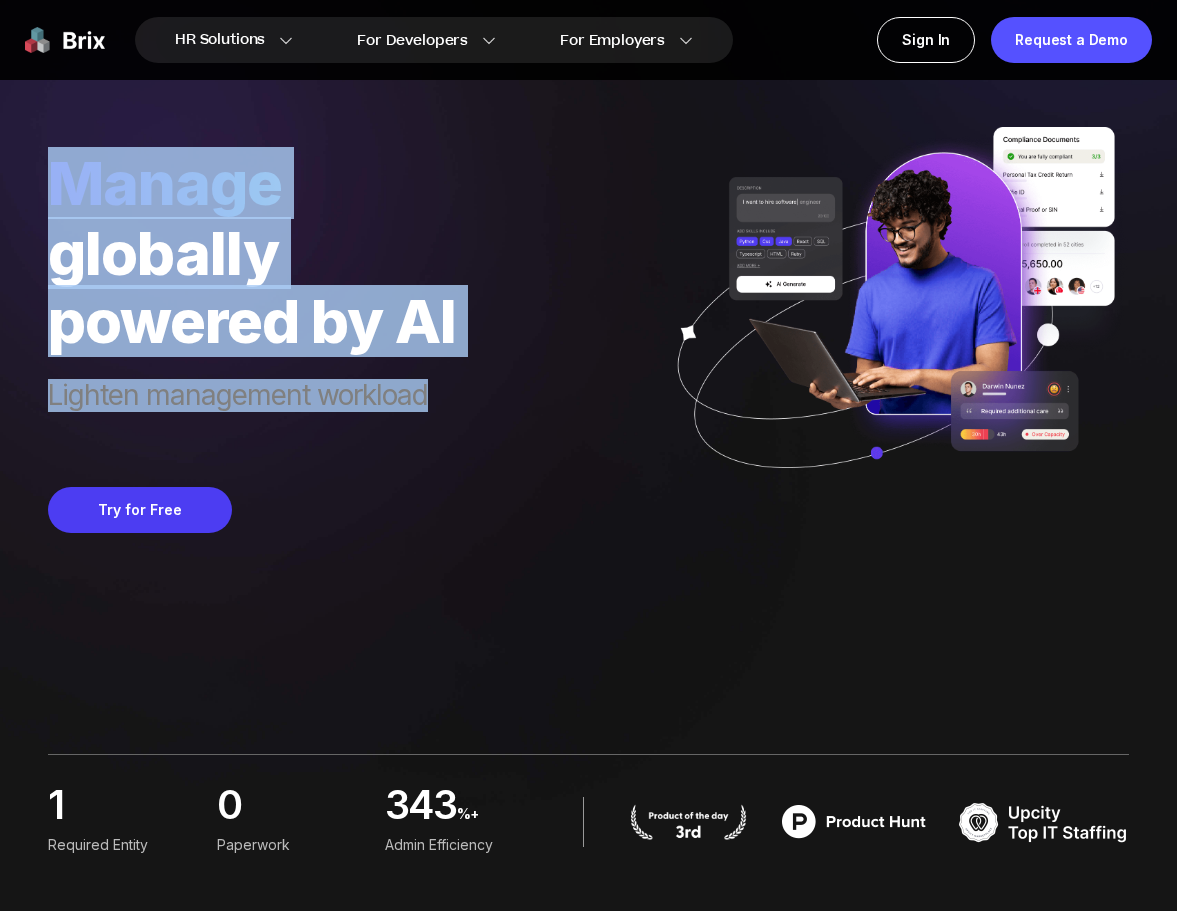 click on "HR Solutions HR Solutions Recruiter HR Assistant Global Talent Network Onboarding Manager Performance Manager For Developers Blogs for Developers Discord Community Job Board For Employers Blogs for Employer Case Study Sign In Request a Demo manage globally powered by AI Lighten management workload Try for Free 1 Required Entity 0 Paperwork 343 %+ Admin Efficiency" at bounding box center [588, 432] 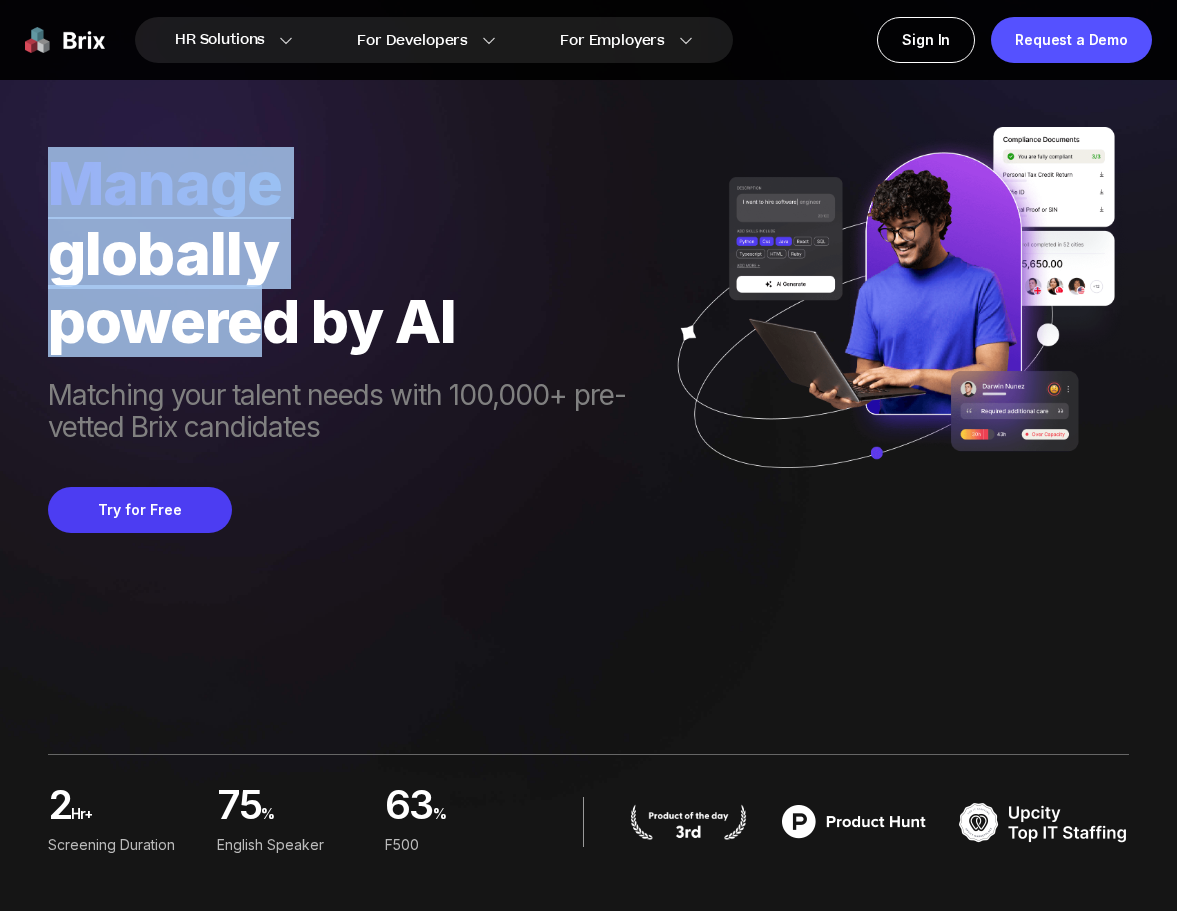 drag, startPoint x: 141, startPoint y: 218, endPoint x: 257, endPoint y: 325, distance: 157.81319 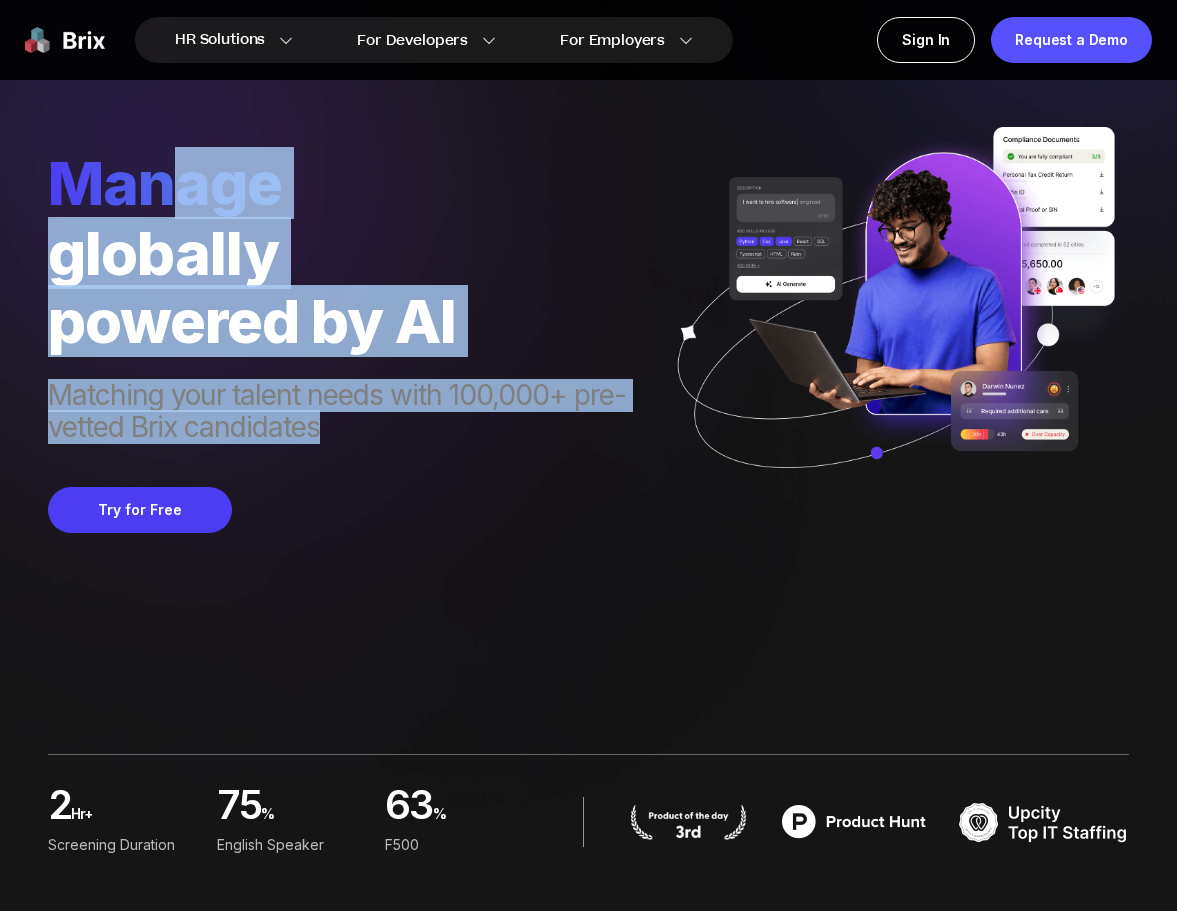 drag, startPoint x: 335, startPoint y: 428, endPoint x: 184, endPoint y: 214, distance: 261.91028 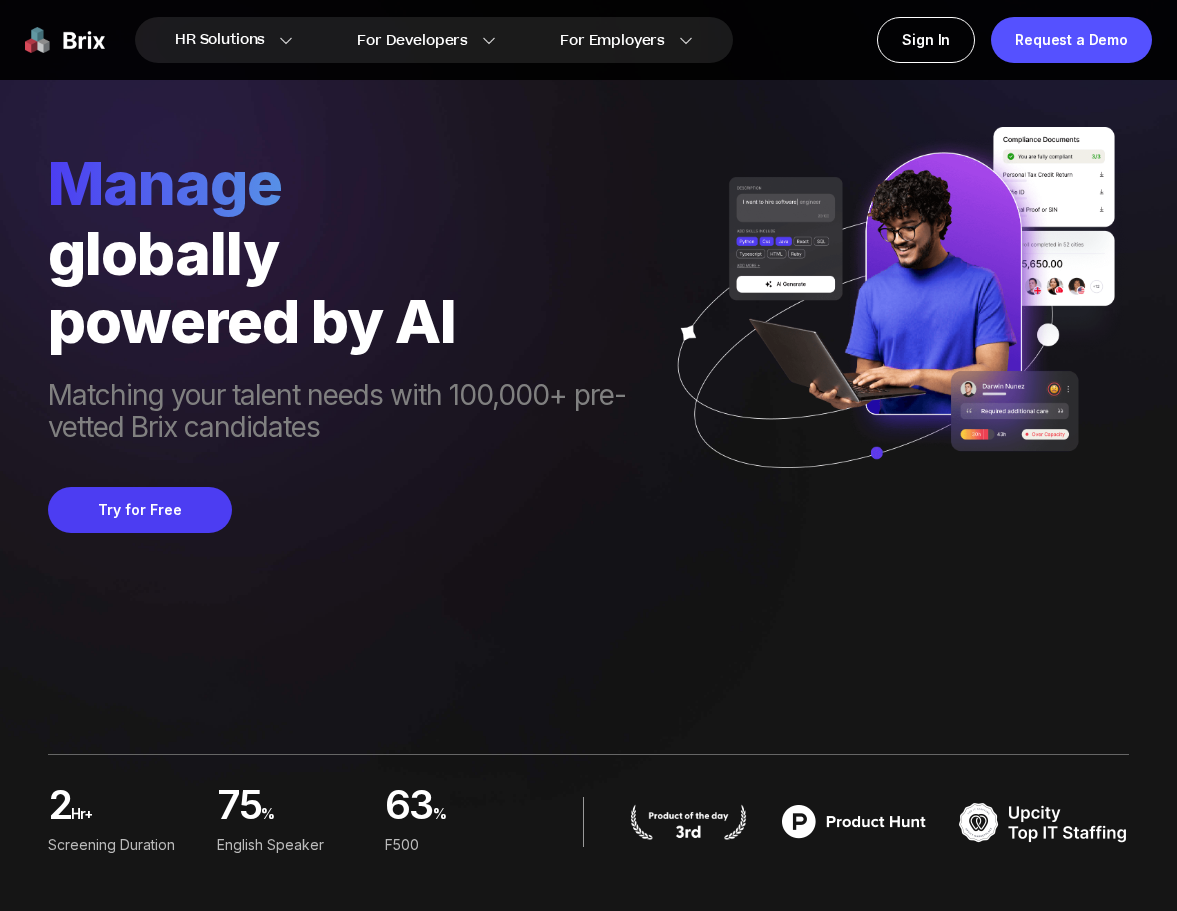 click on "manage" at bounding box center (350, 183) 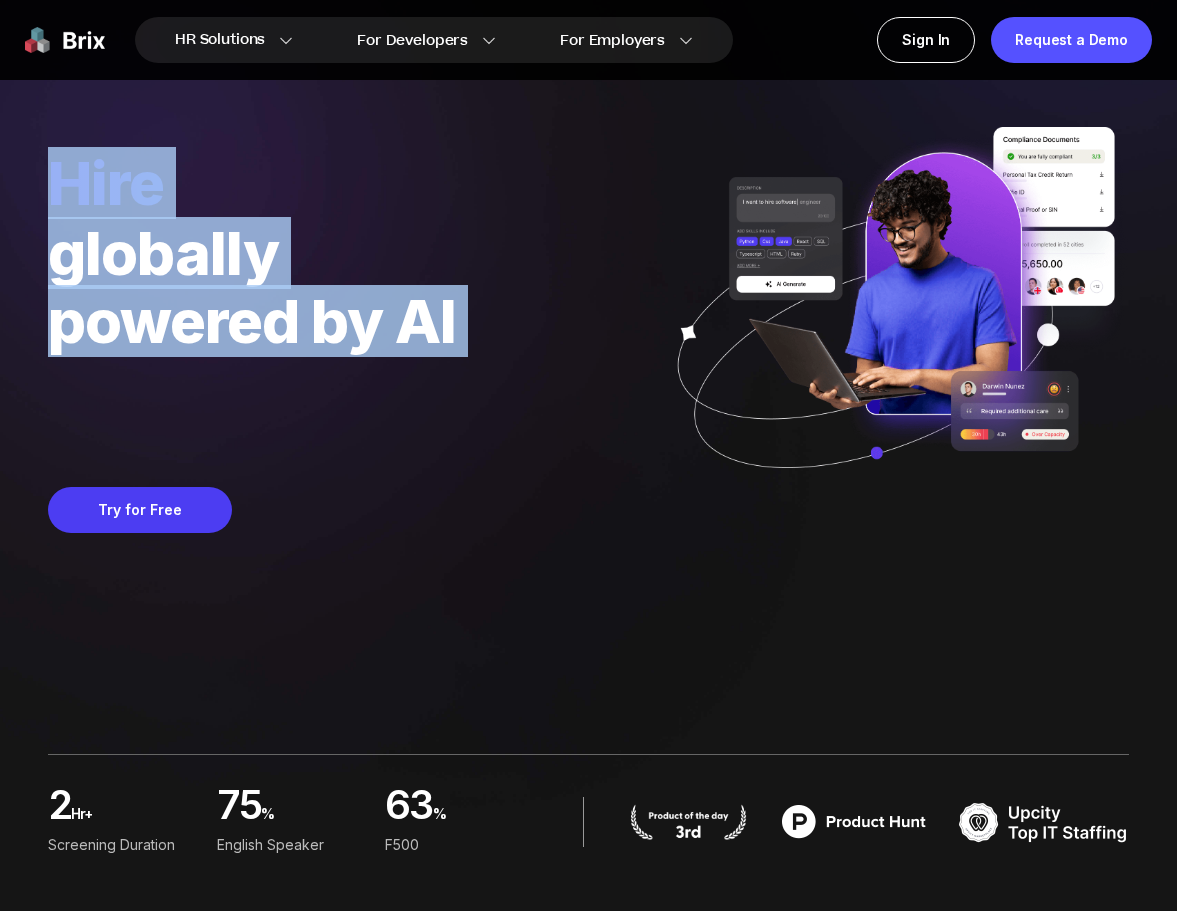 drag, startPoint x: 69, startPoint y: 169, endPoint x: 463, endPoint y: 416, distance: 465.0215 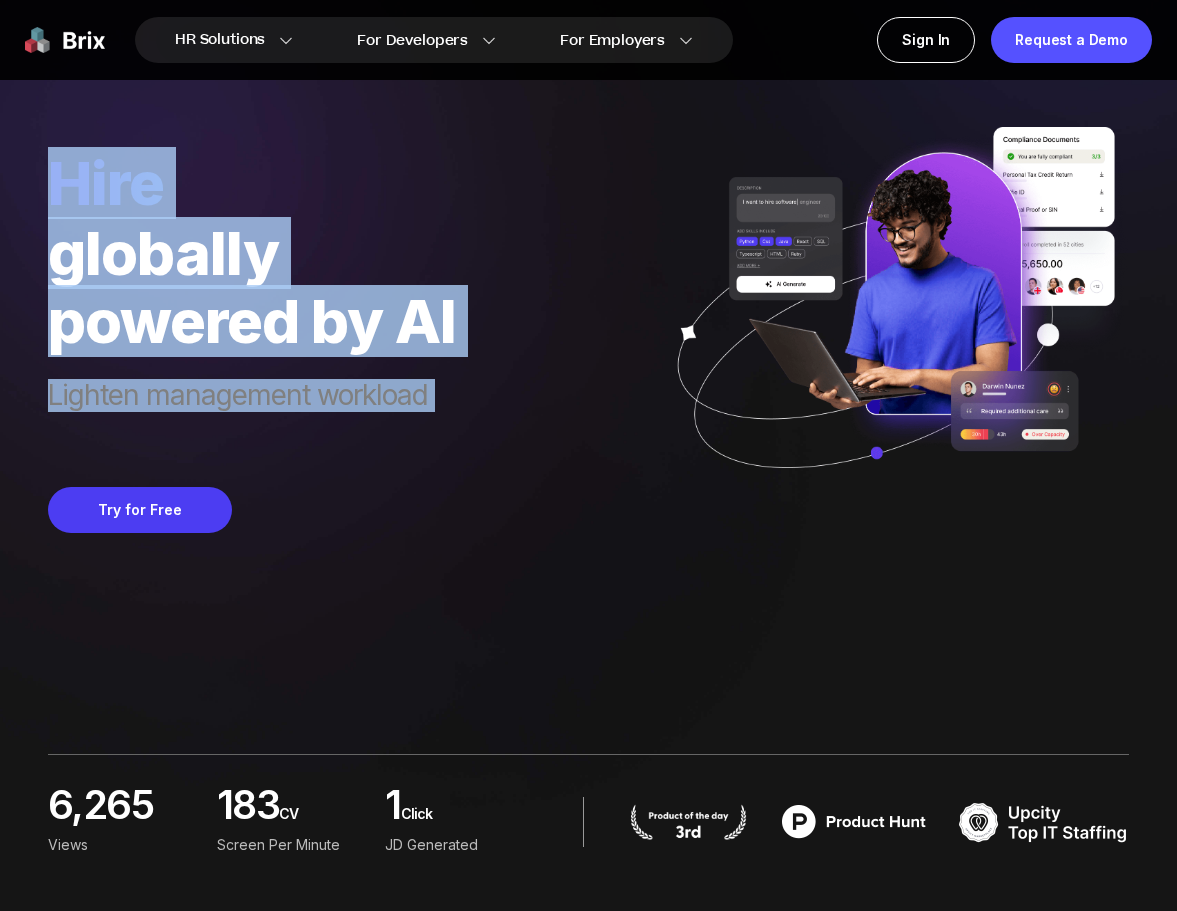 drag, startPoint x: 359, startPoint y: 423, endPoint x: 87, endPoint y: 137, distance: 394.68976 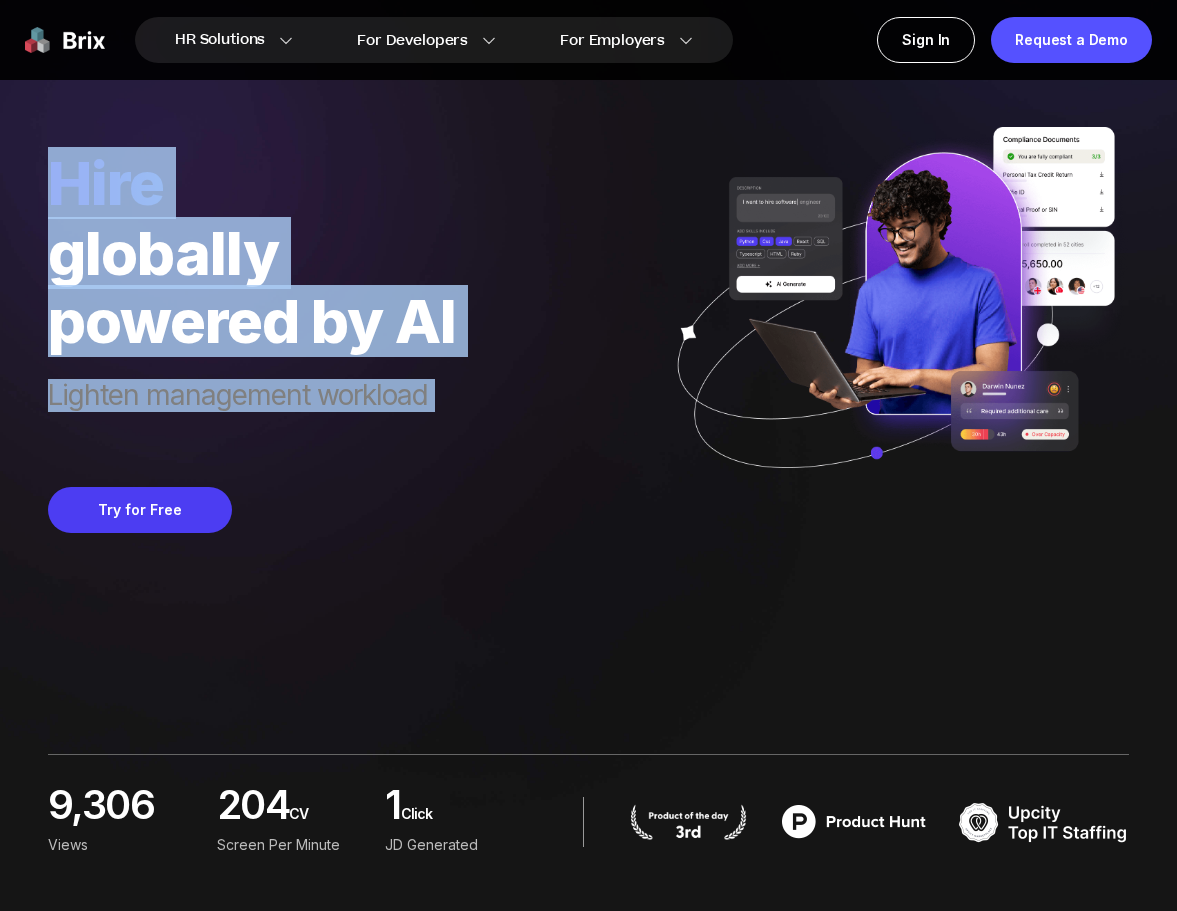 click on "hire" at bounding box center (252, 183) 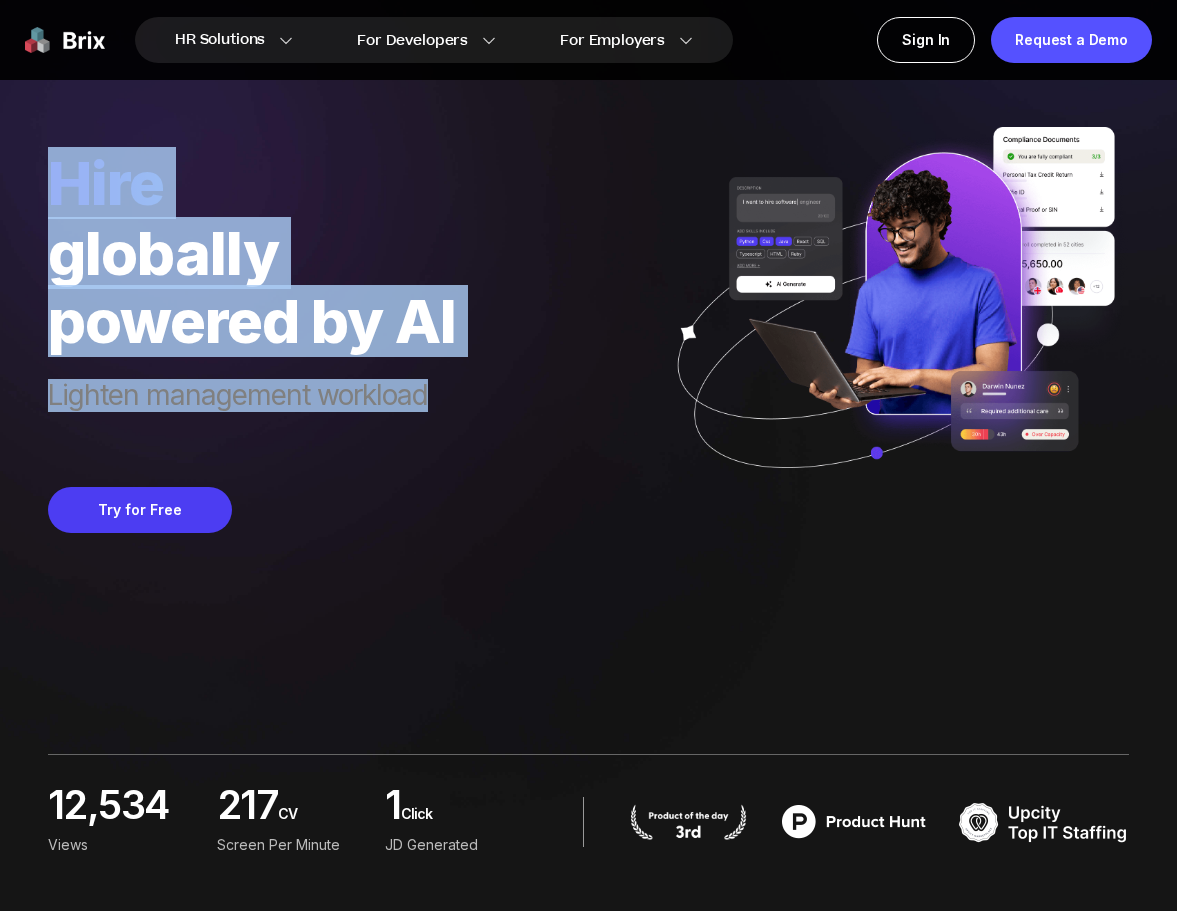 drag, startPoint x: 66, startPoint y: 183, endPoint x: 509, endPoint y: 406, distance: 495.9617 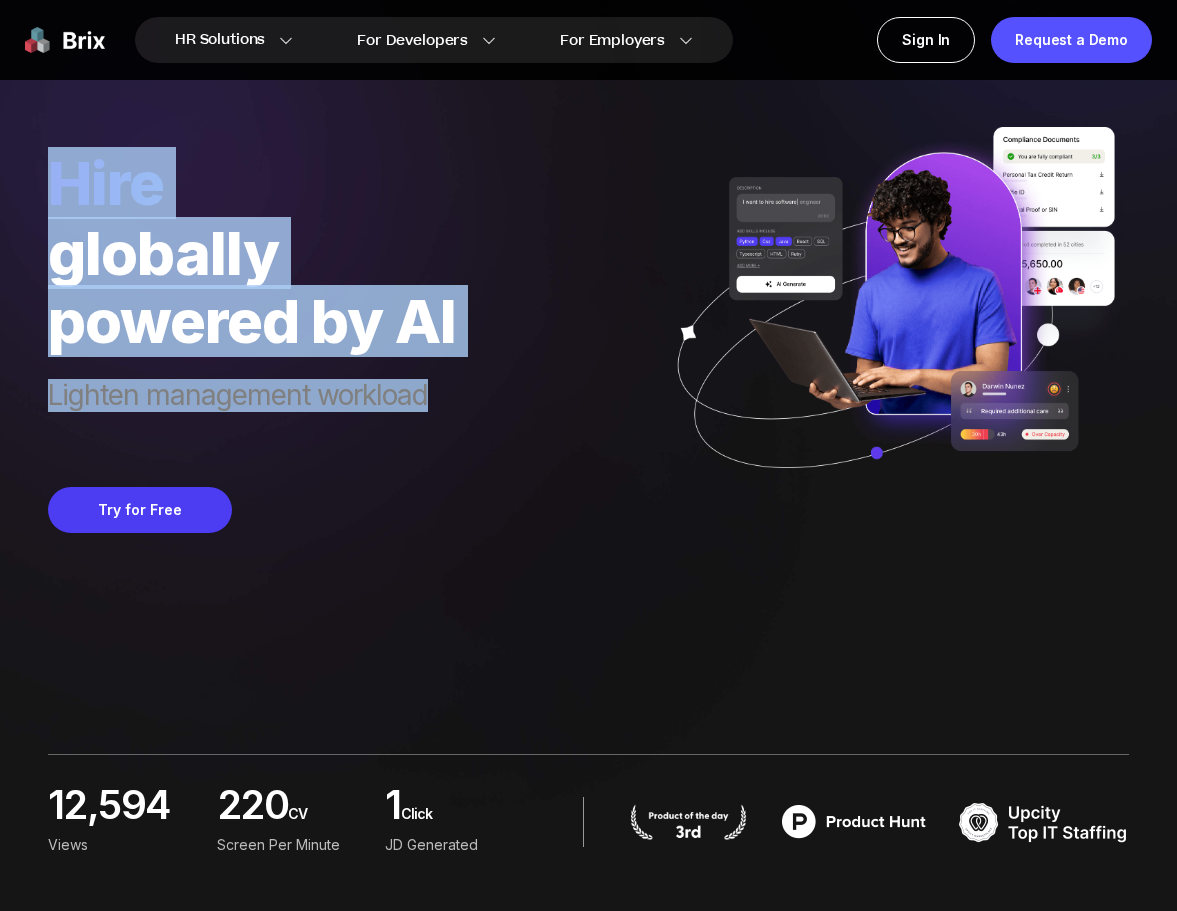 click on "powered by AI" at bounding box center [252, 321] 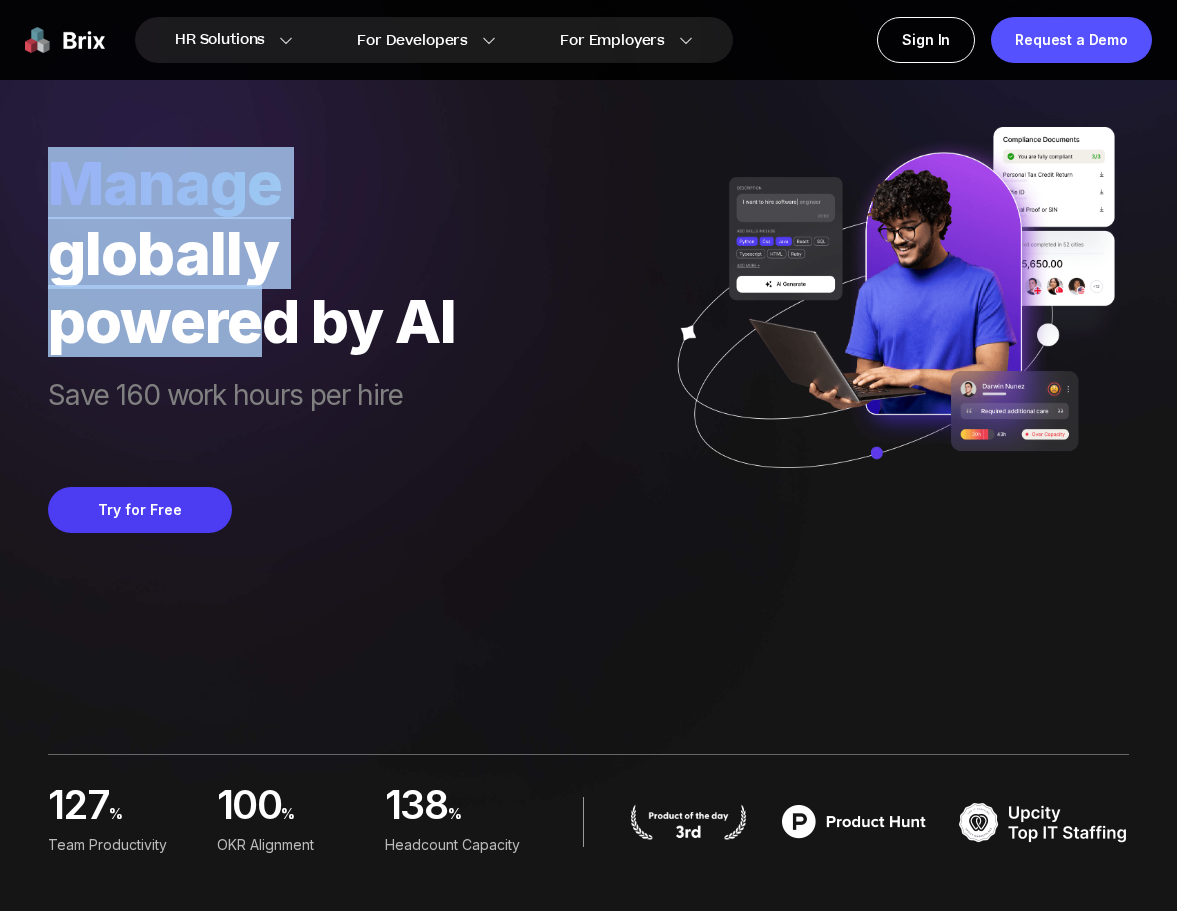 drag, startPoint x: 48, startPoint y: 182, endPoint x: 261, endPoint y: 355, distance: 274.40482 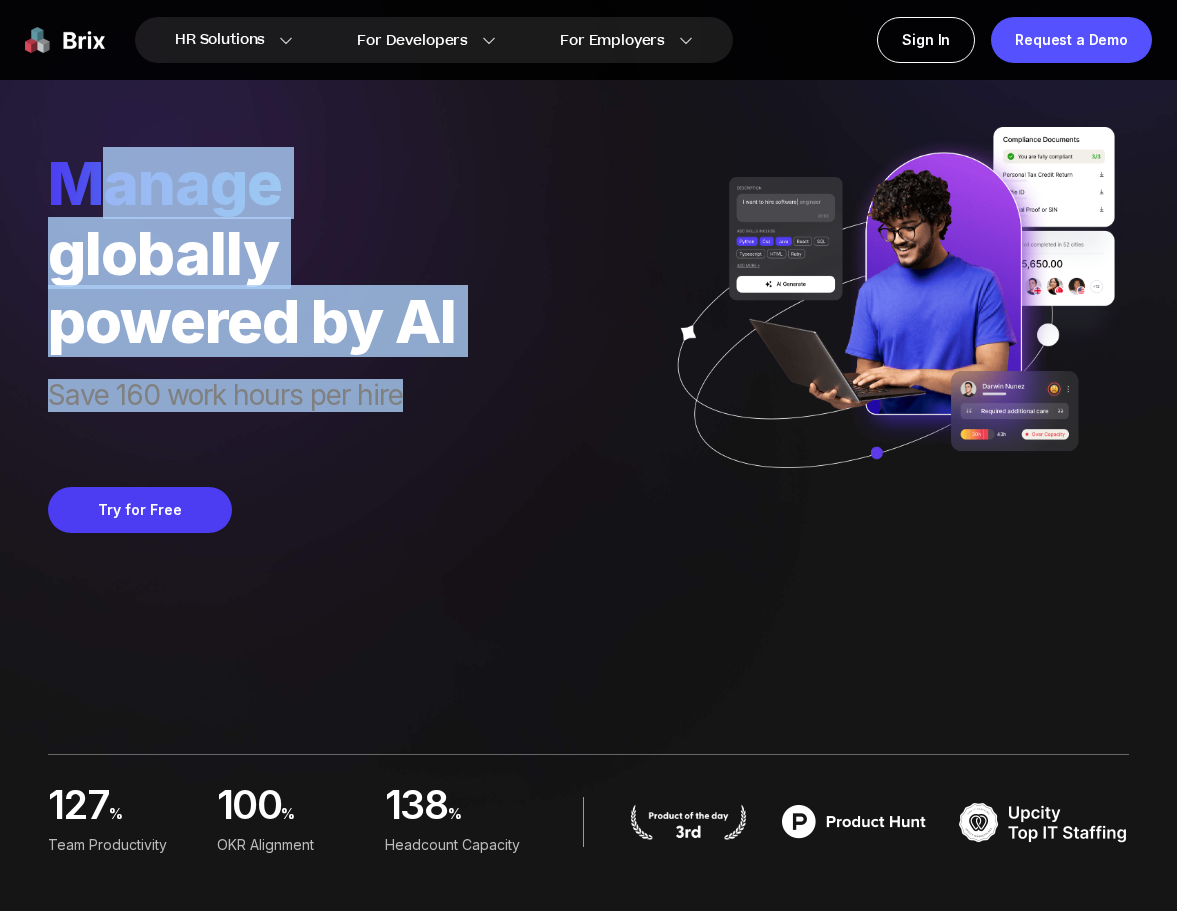 drag, startPoint x: 380, startPoint y: 427, endPoint x: 111, endPoint y: 206, distance: 348.14078 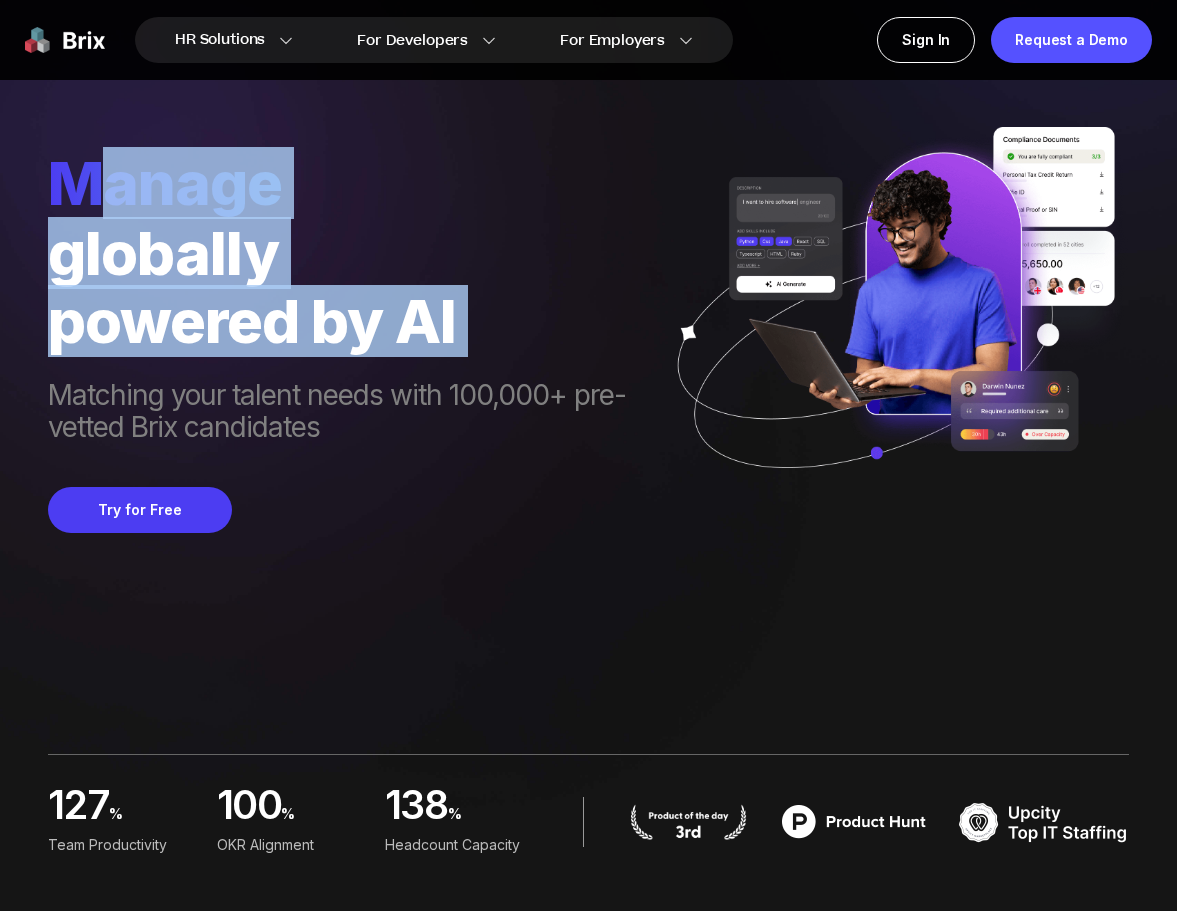 click on "globally" at bounding box center (350, 253) 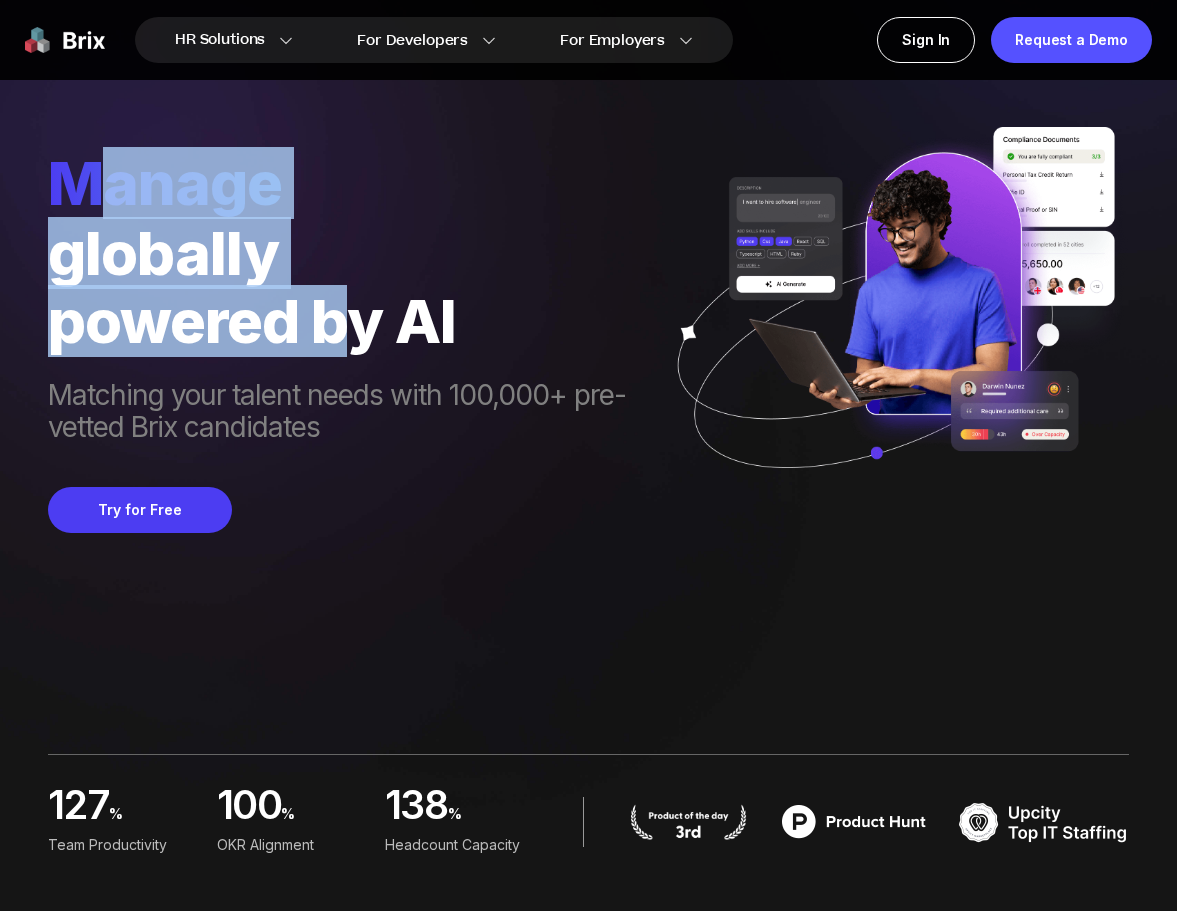 drag, startPoint x: 79, startPoint y: 179, endPoint x: 344, endPoint y: 345, distance: 312.69952 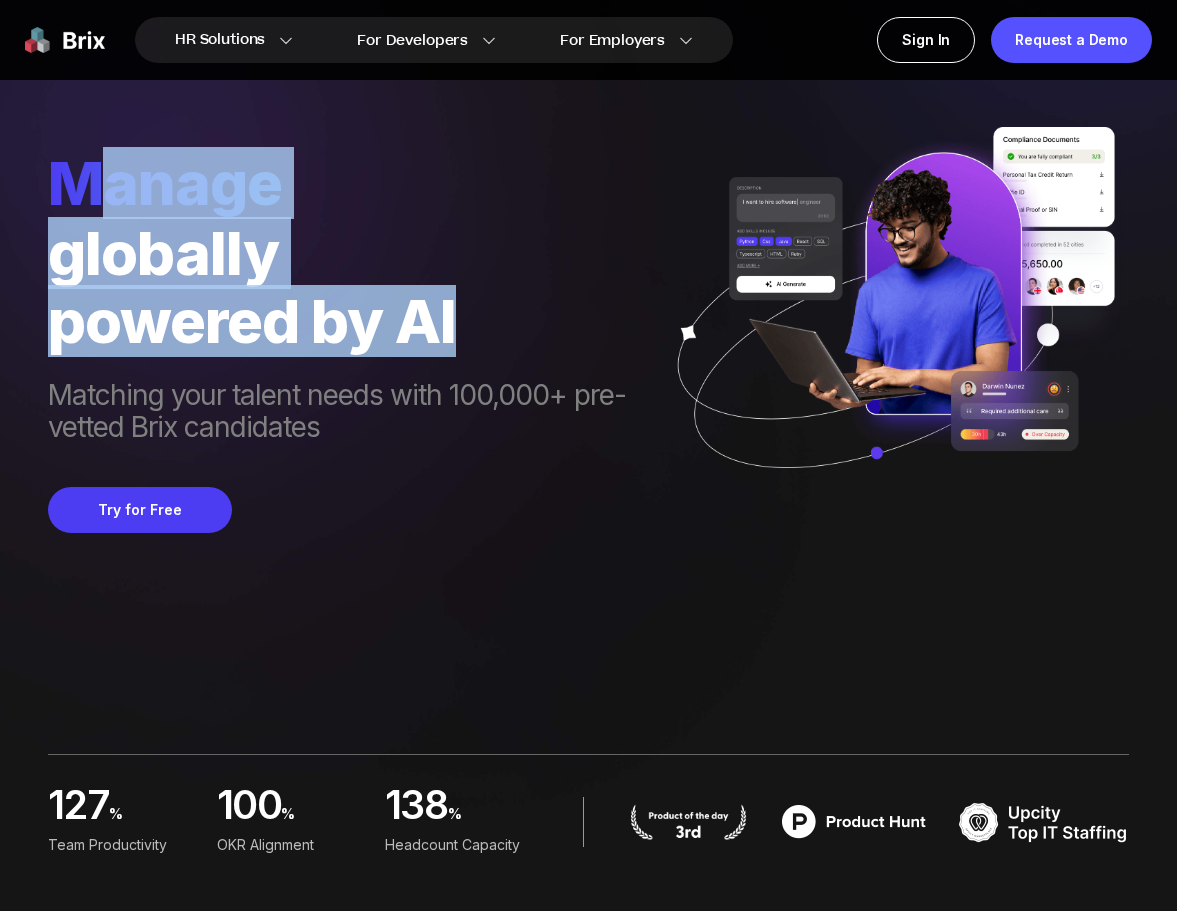 drag, startPoint x: 479, startPoint y: 353, endPoint x: 90, endPoint y: 215, distance: 412.75296 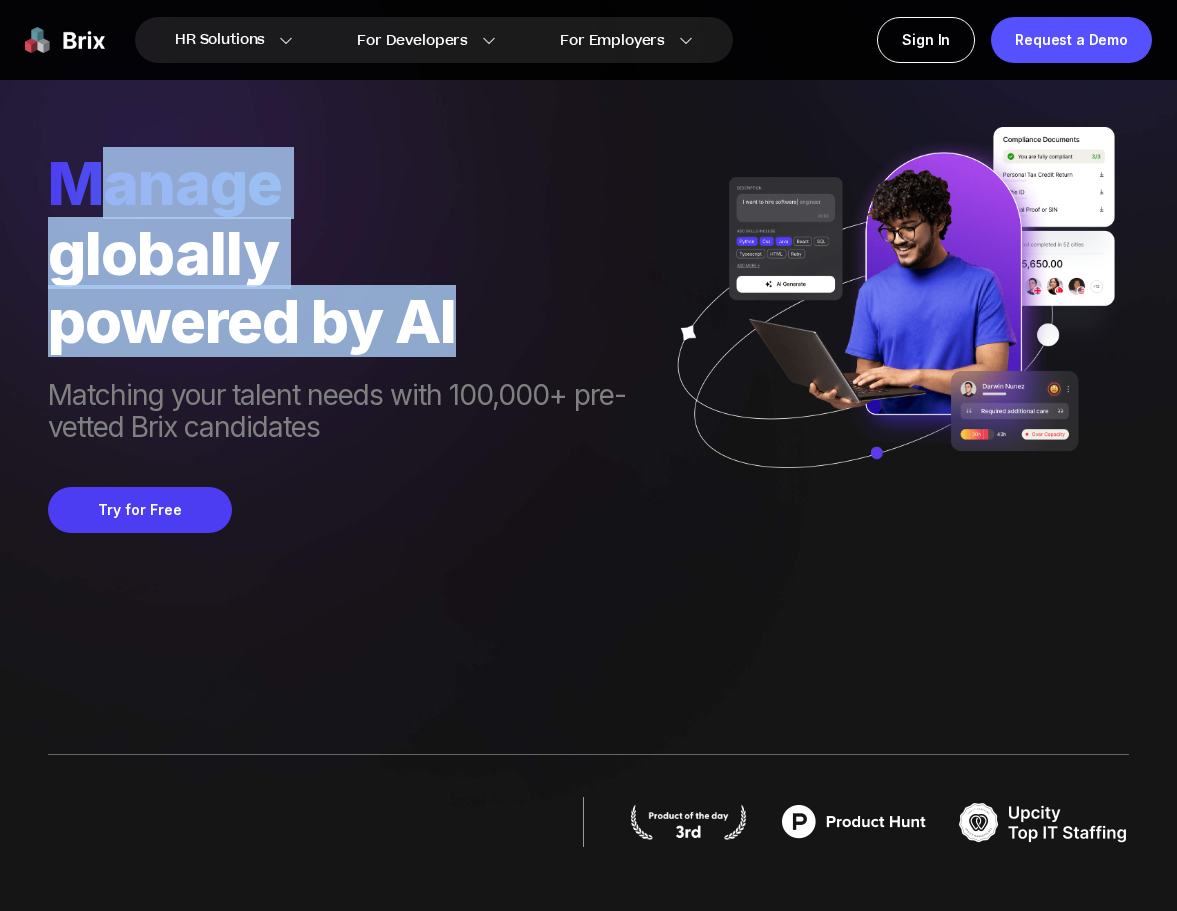 click on "manage" at bounding box center (350, 183) 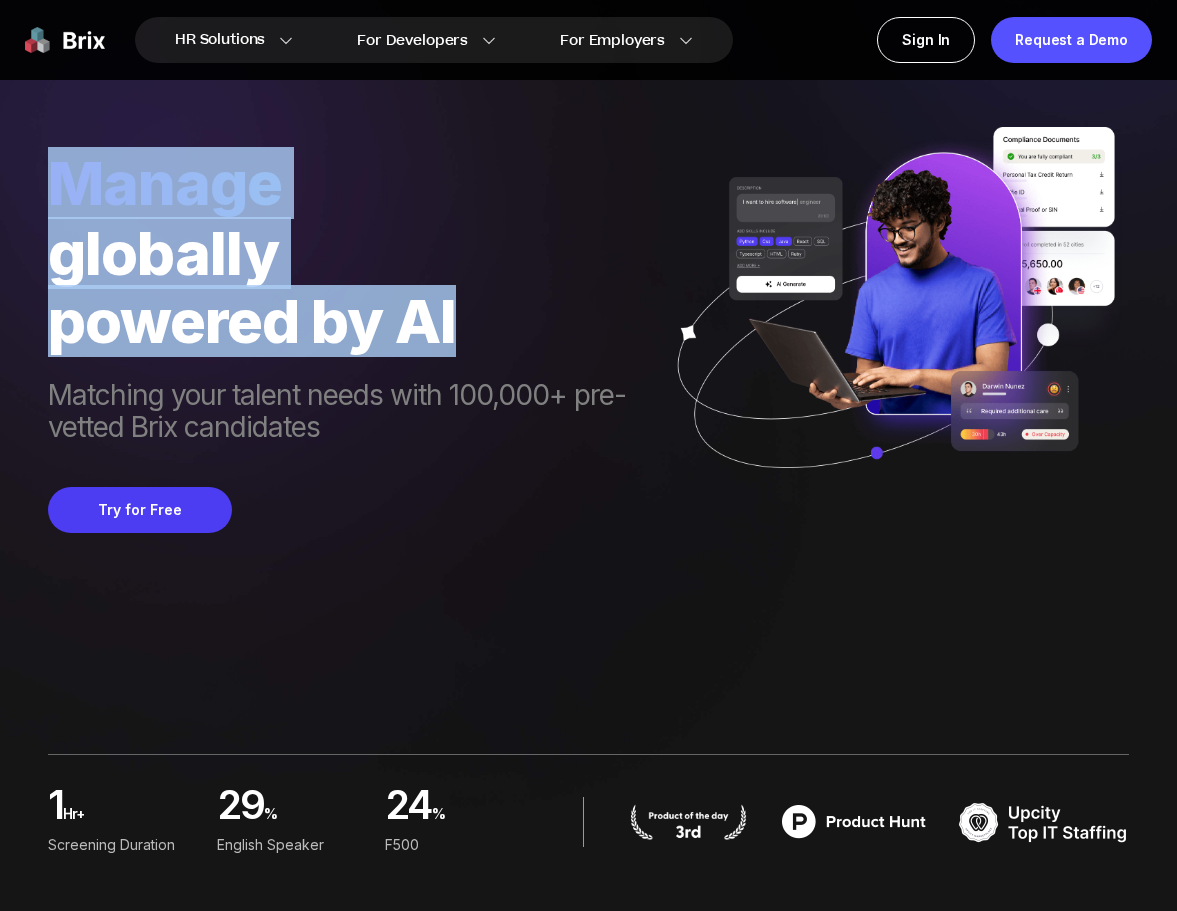 drag, startPoint x: 59, startPoint y: 181, endPoint x: 532, endPoint y: 310, distance: 490.27542 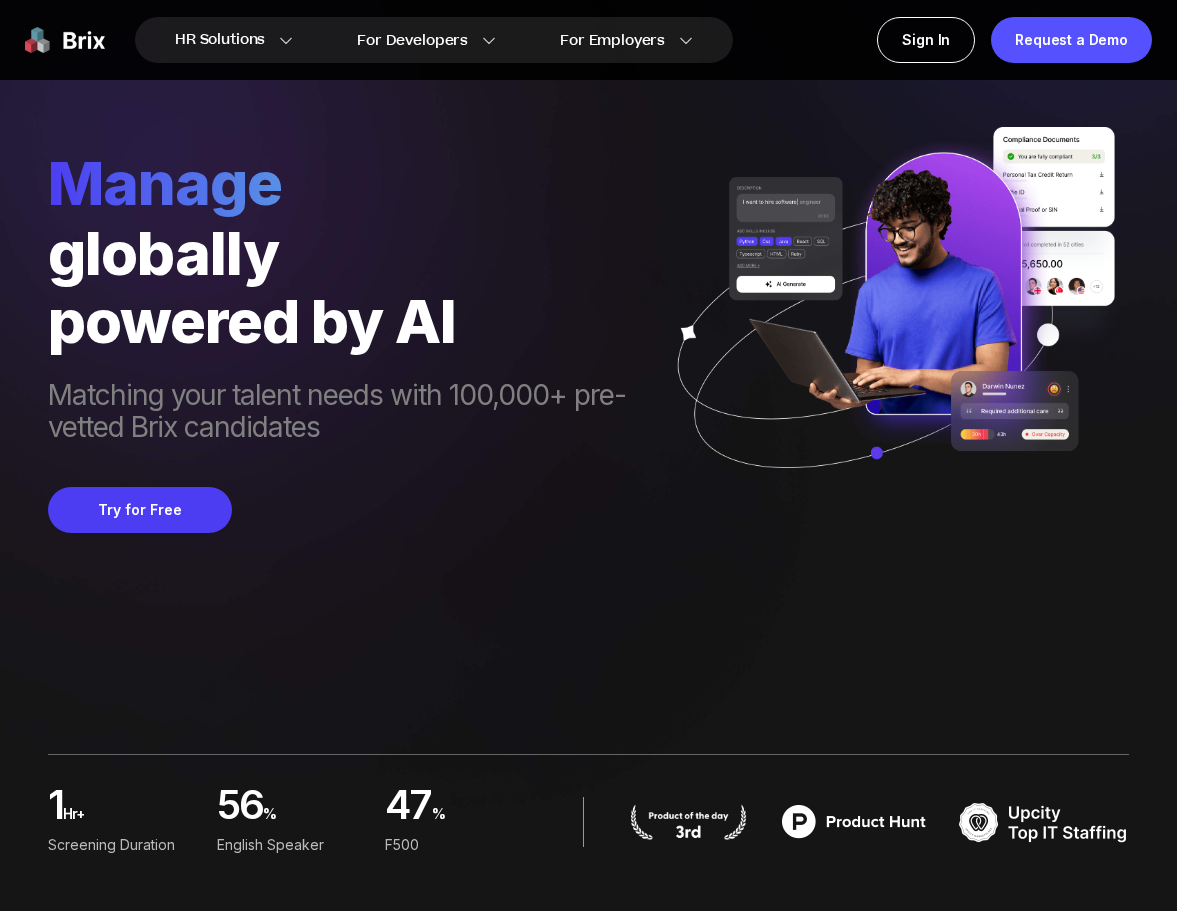 drag, startPoint x: 516, startPoint y: 309, endPoint x: 504, endPoint y: 311, distance: 12.165525 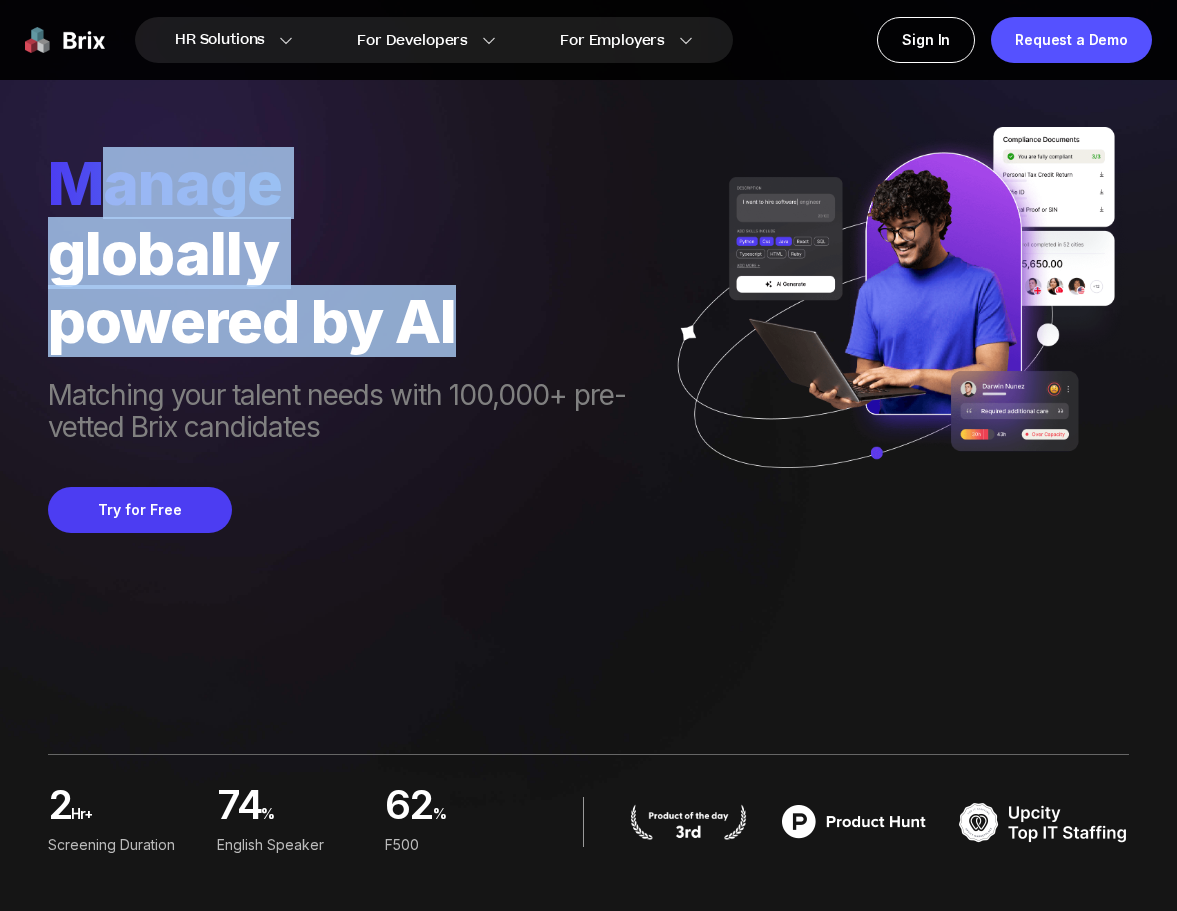 drag, startPoint x: 487, startPoint y: 313, endPoint x: 93, endPoint y: 157, distance: 423.75937 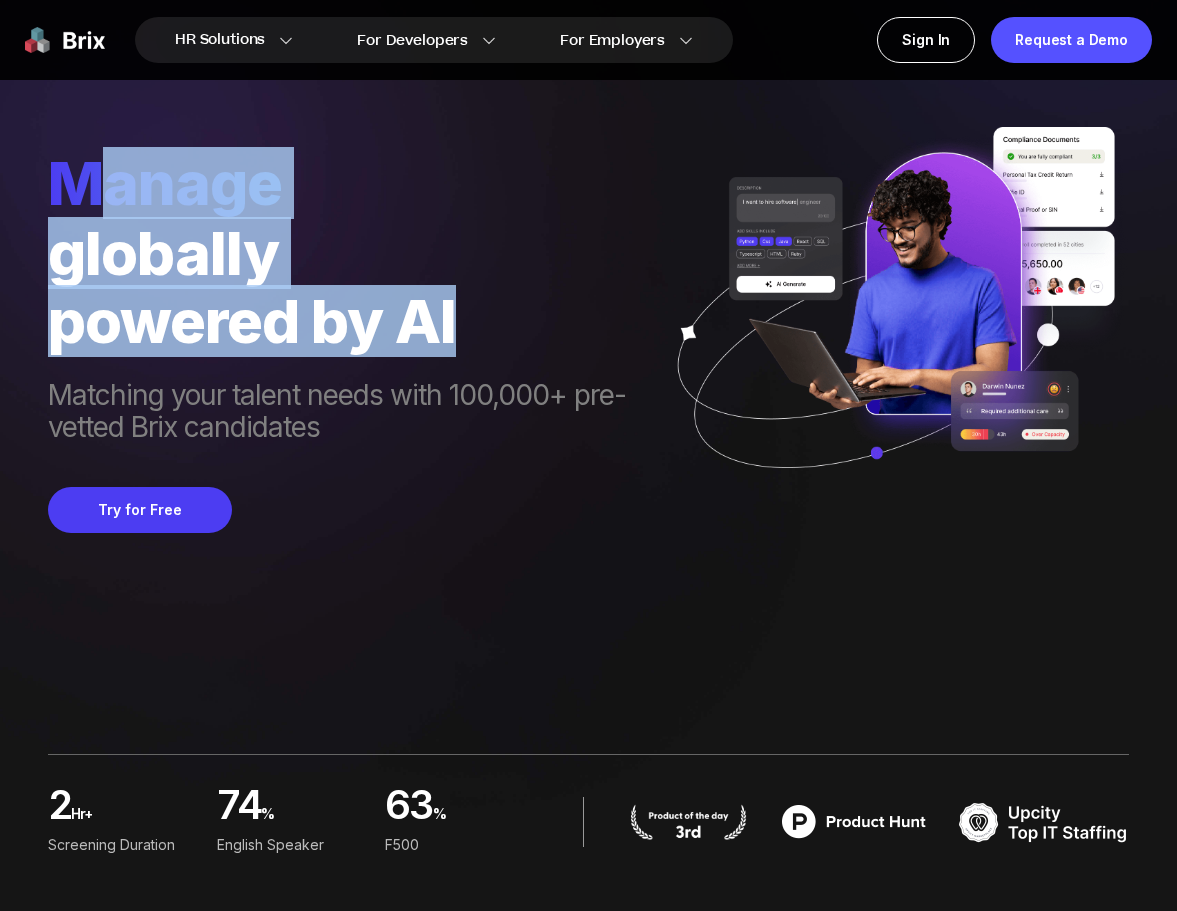 click on "manage globally powered by AI Matching your talent needs with 100,000+ pre-vetted Brix candidates" at bounding box center (350, 297) 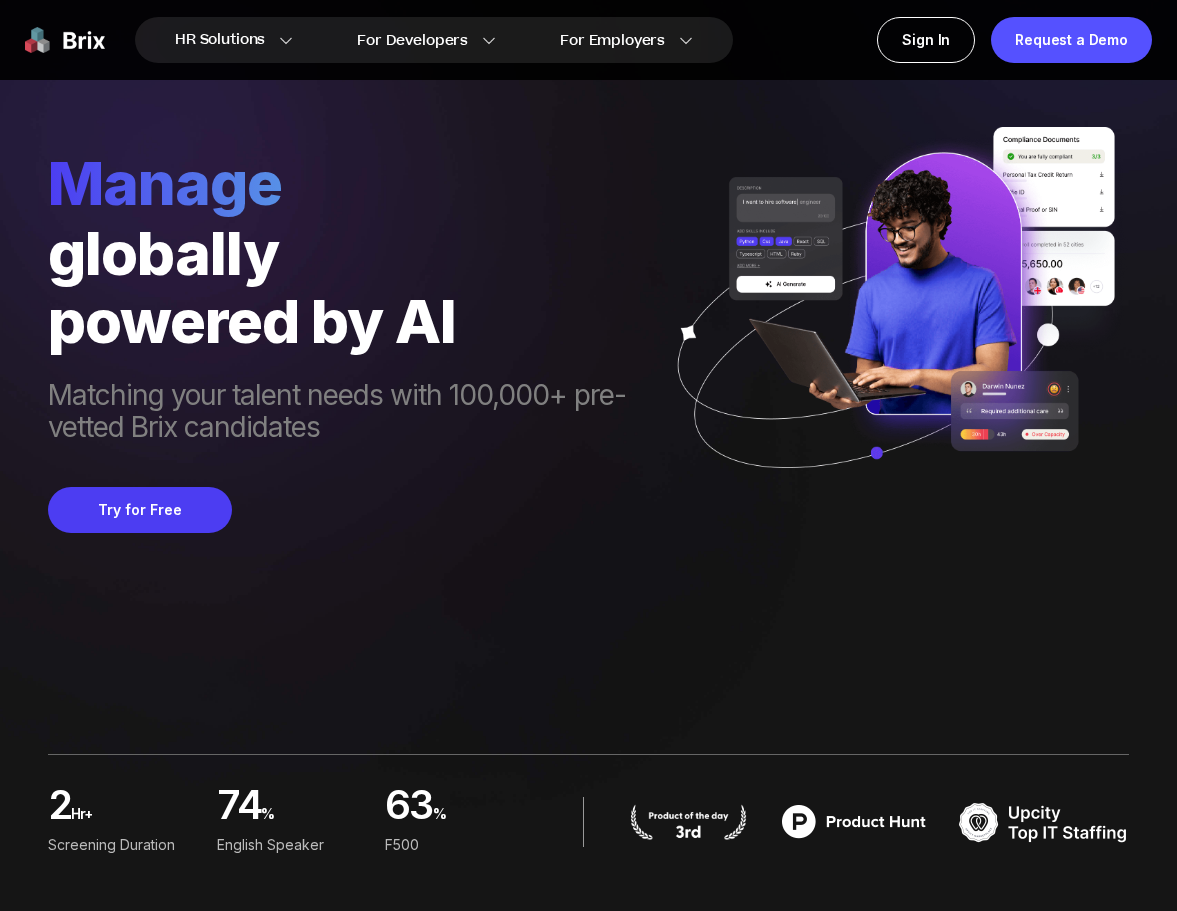 click on "manage" at bounding box center [350, 183] 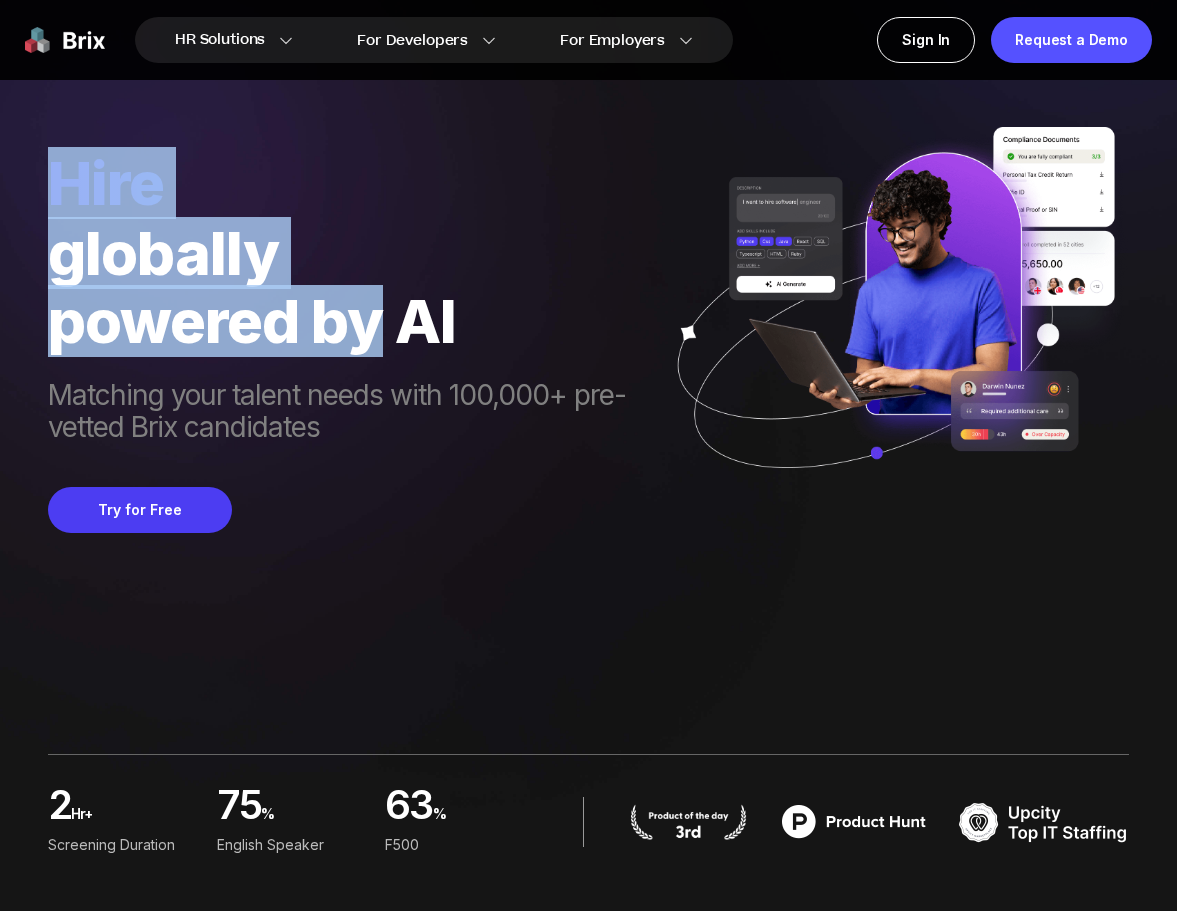 drag, startPoint x: 44, startPoint y: 163, endPoint x: 377, endPoint y: 289, distance: 356.04074 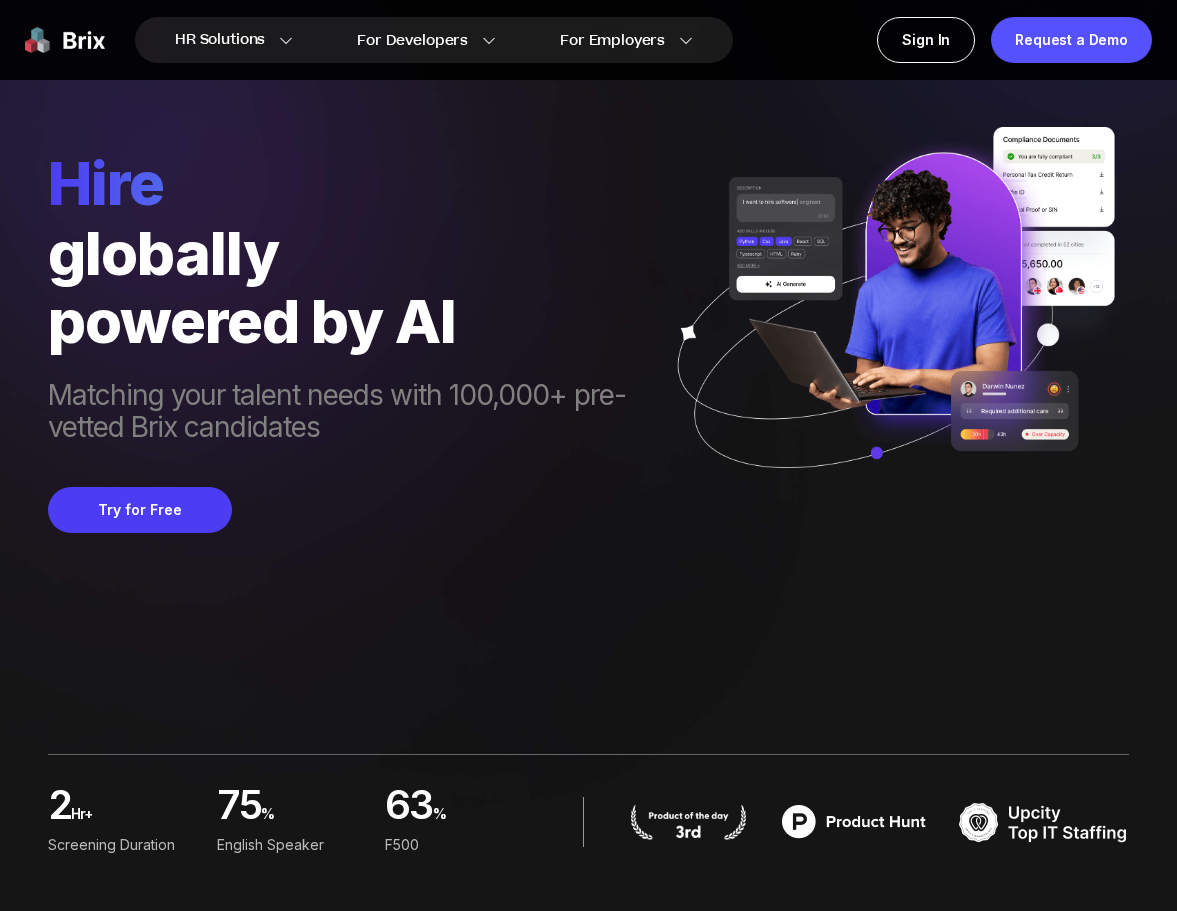 click on "powered by AI" at bounding box center (350, 321) 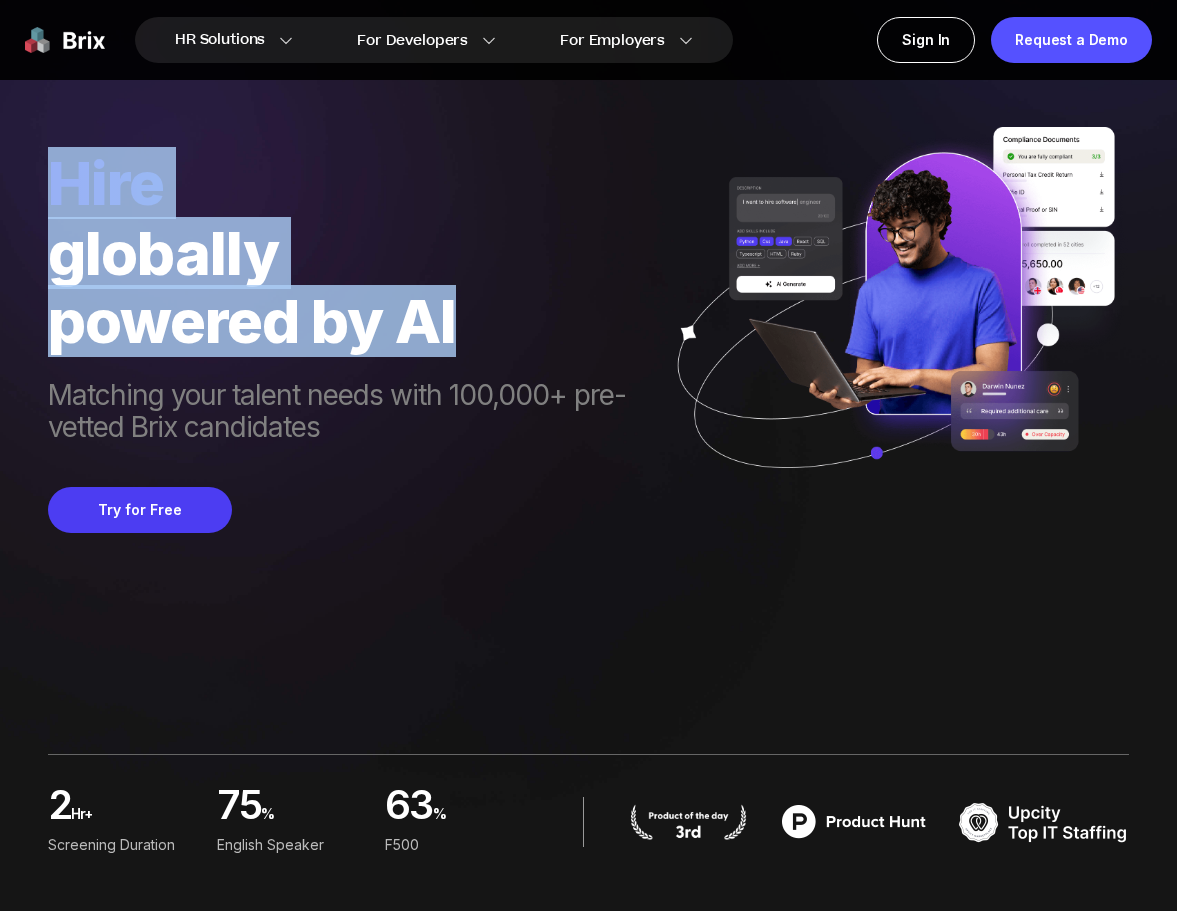 drag, startPoint x: 491, startPoint y: 321, endPoint x: 51, endPoint y: 155, distance: 470.27225 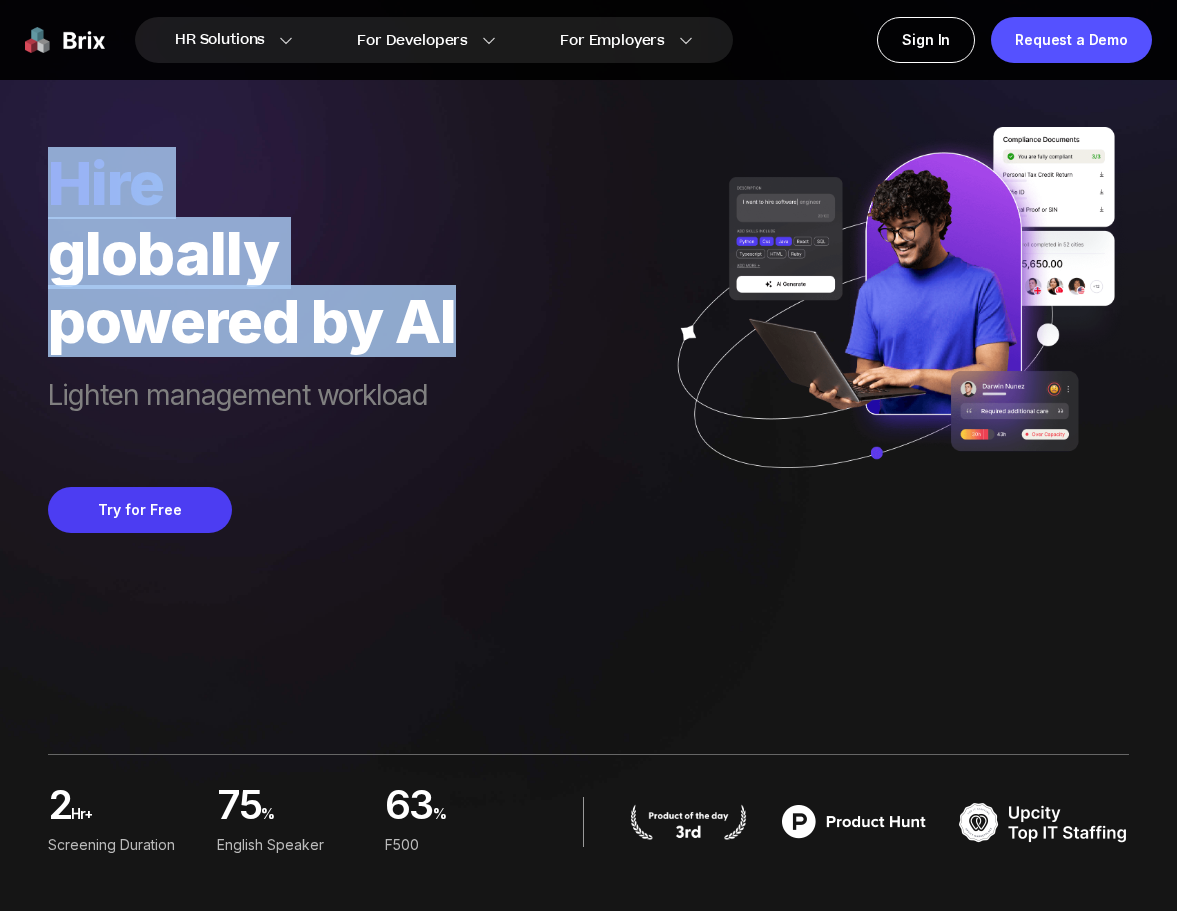 click on "hire" at bounding box center (252, 183) 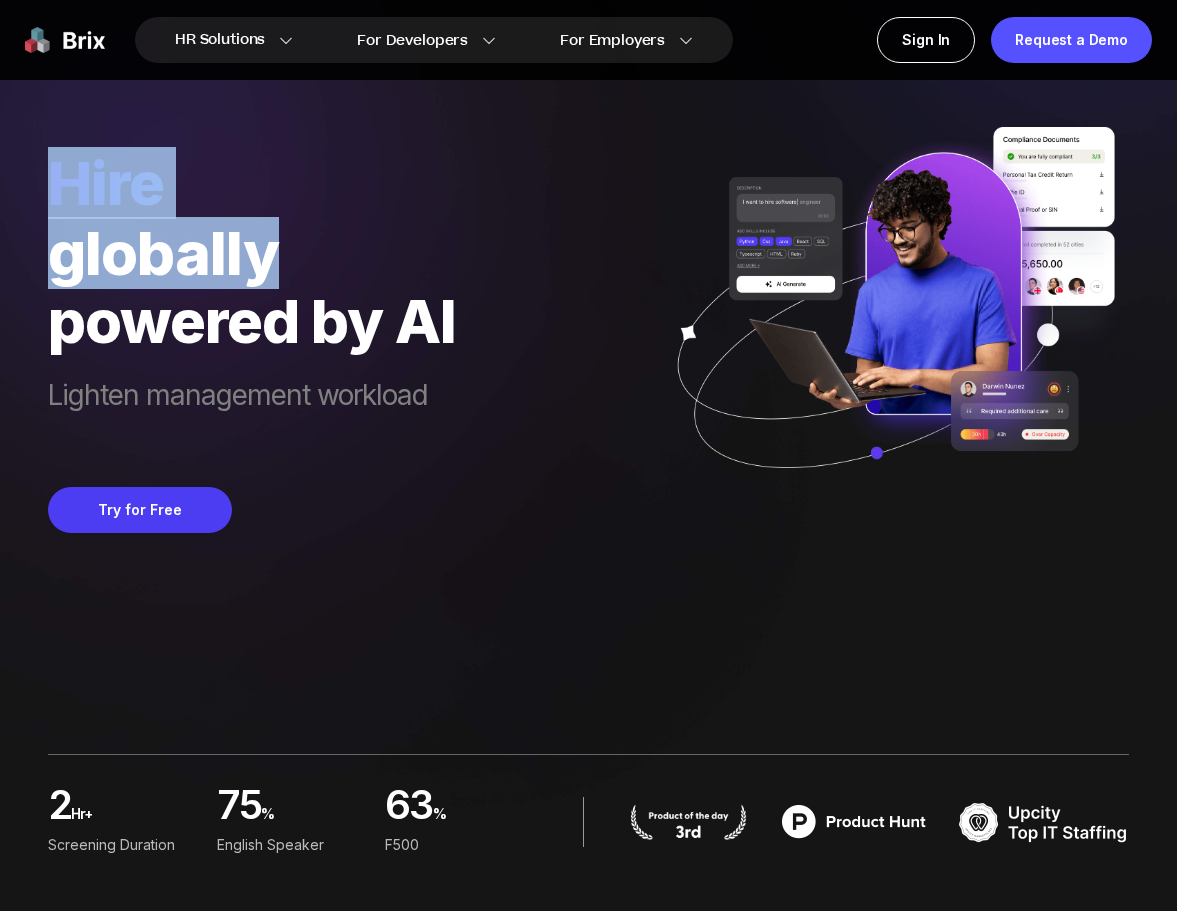 drag, startPoint x: 69, startPoint y: 149, endPoint x: 473, endPoint y: 278, distance: 424.09552 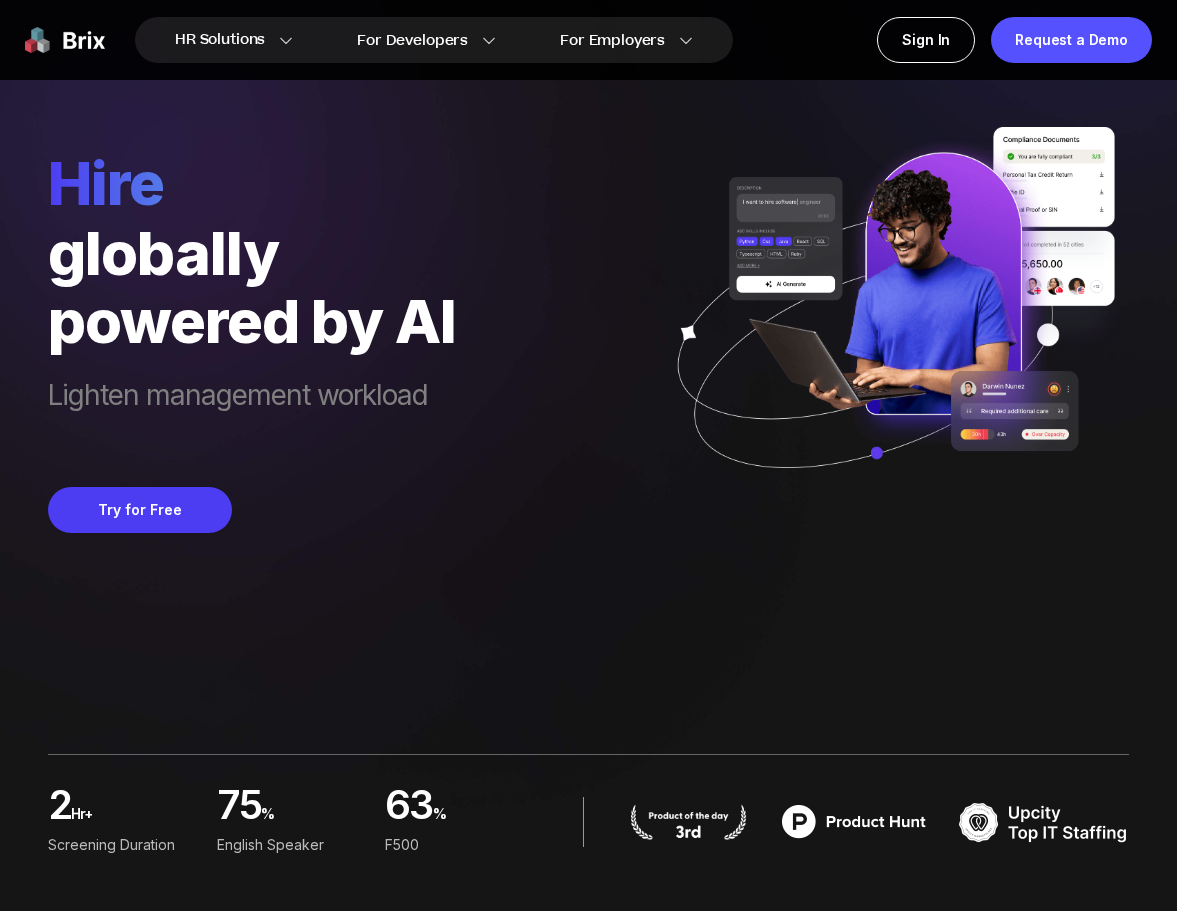 drag, startPoint x: 473, startPoint y: 278, endPoint x: 486, endPoint y: 315, distance: 39.217342 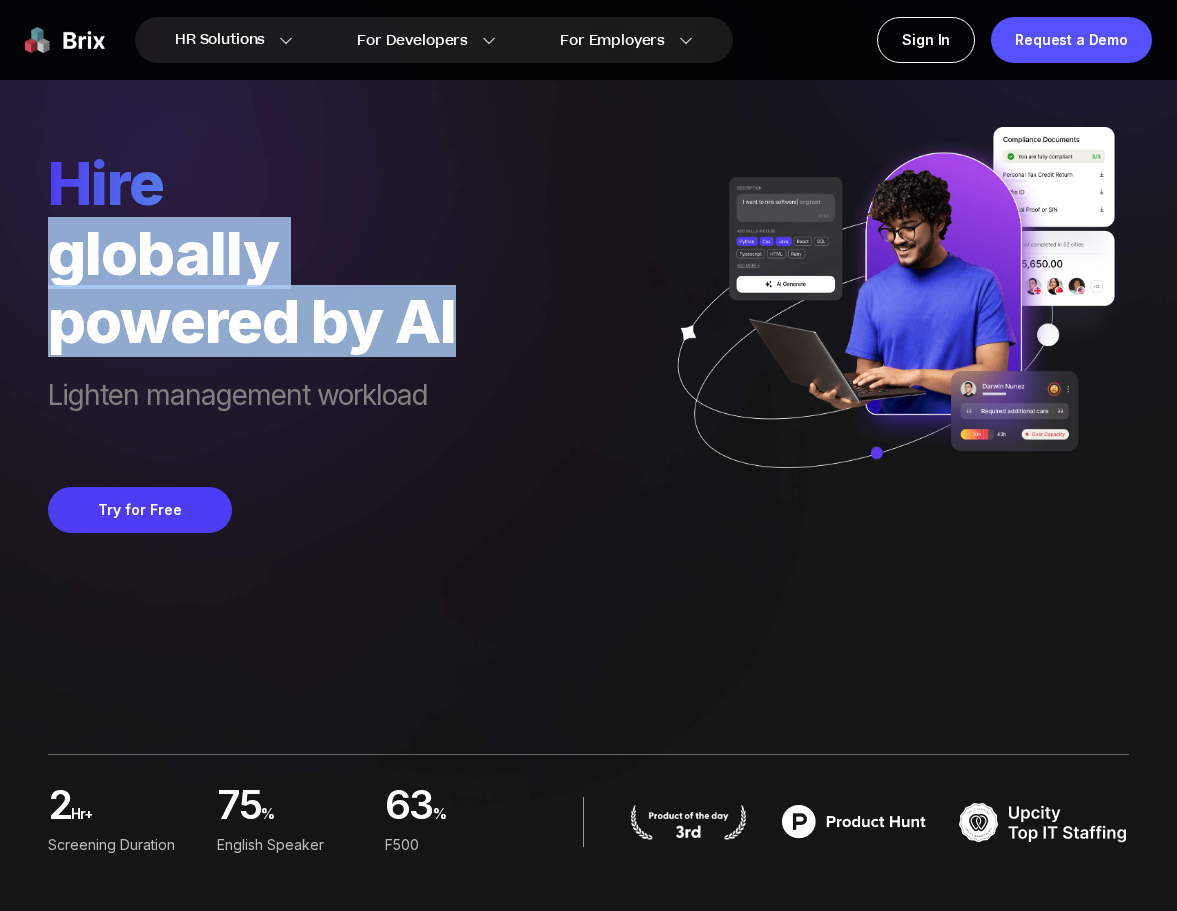 drag, startPoint x: 356, startPoint y: 295, endPoint x: 164, endPoint y: 208, distance: 210.79137 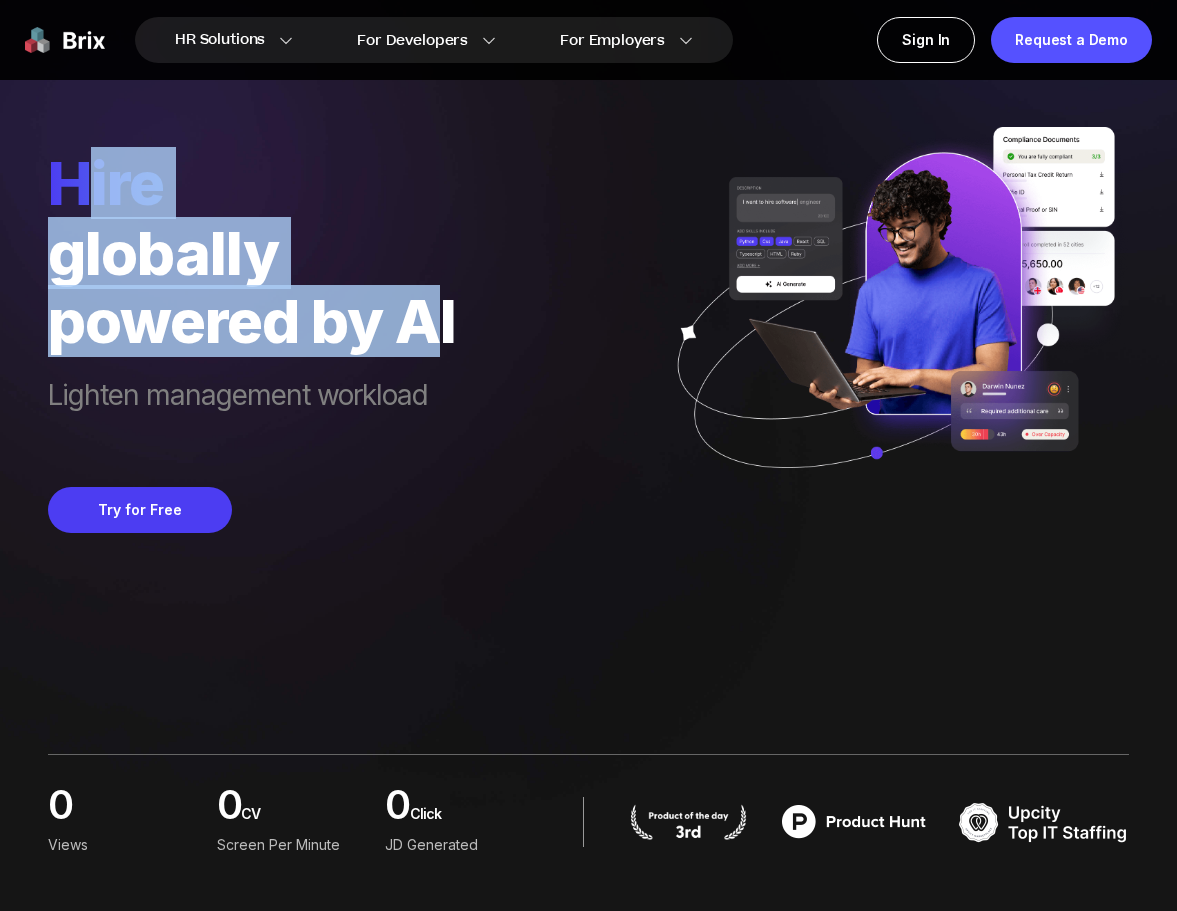 drag, startPoint x: 104, startPoint y: 164, endPoint x: 447, endPoint y: 320, distance: 376.80896 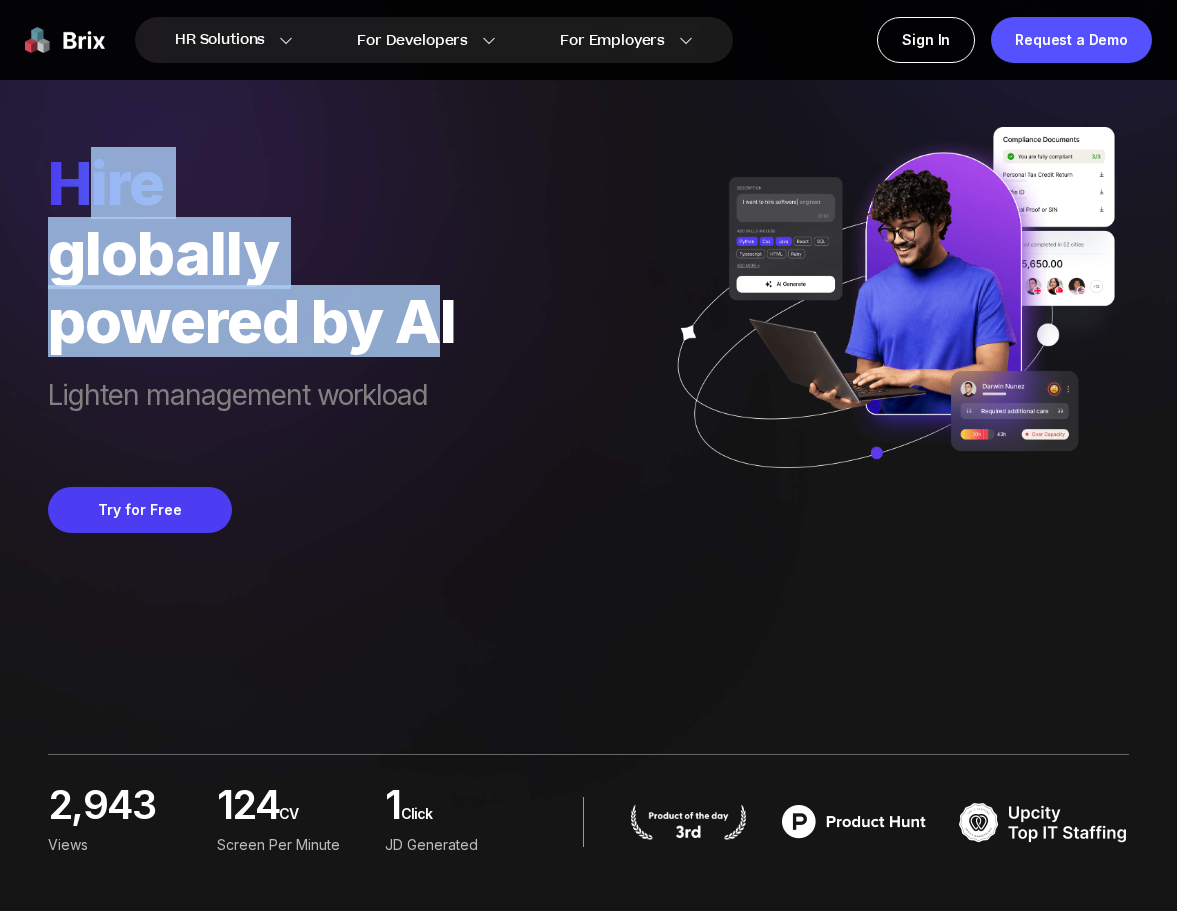 click on "powered by AI" at bounding box center (252, 321) 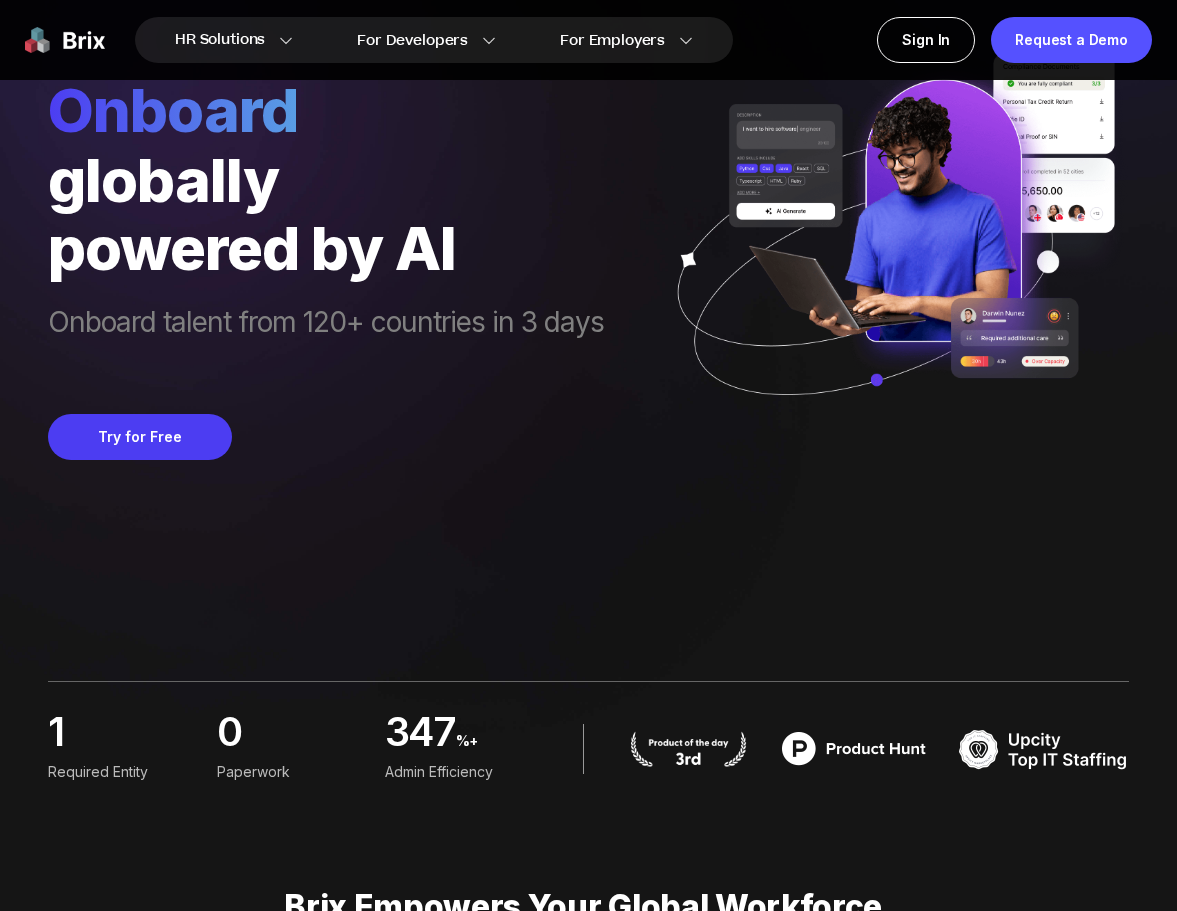 scroll, scrollTop: 0, scrollLeft: 0, axis: both 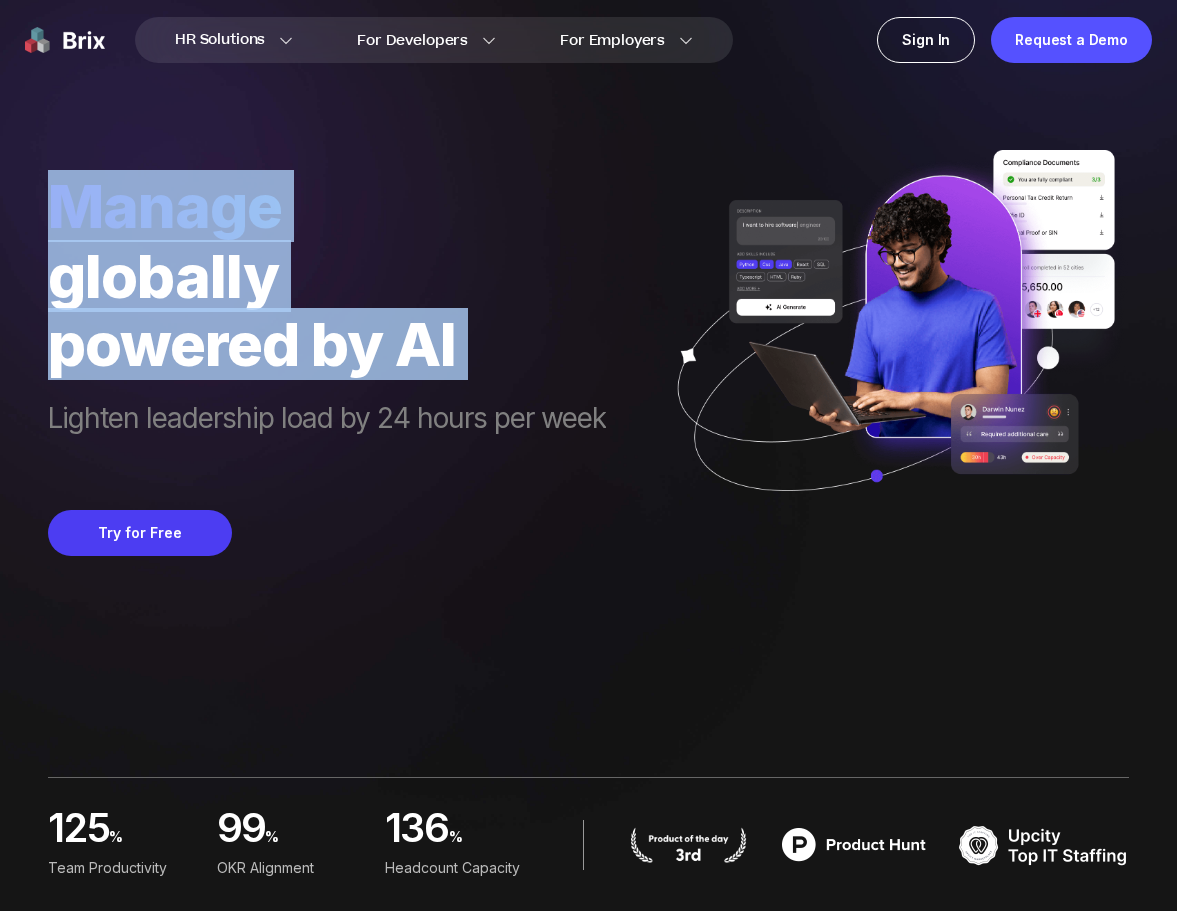drag, startPoint x: 61, startPoint y: 212, endPoint x: 425, endPoint y: 396, distance: 407.86273 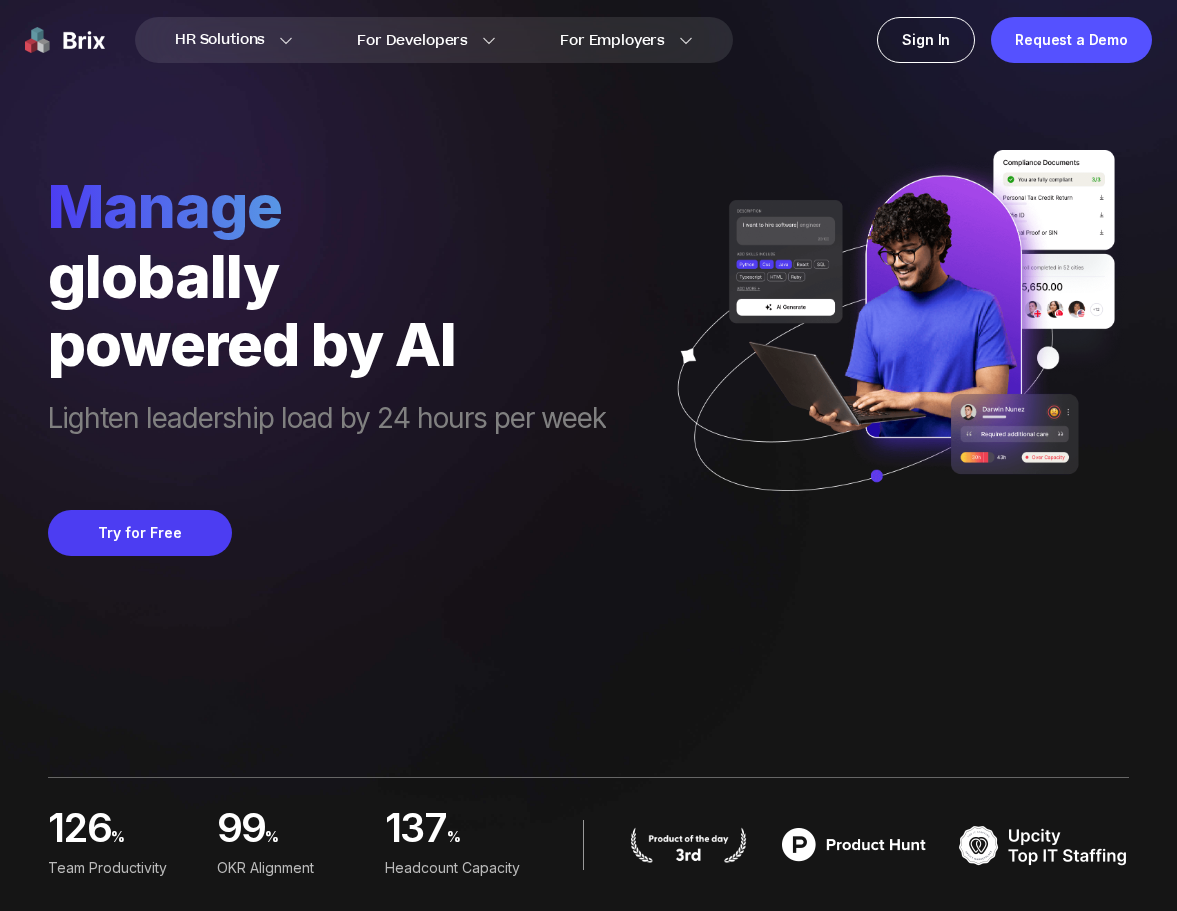 click on "Lighten leadership load by 24 hours per week" at bounding box center [327, 424] 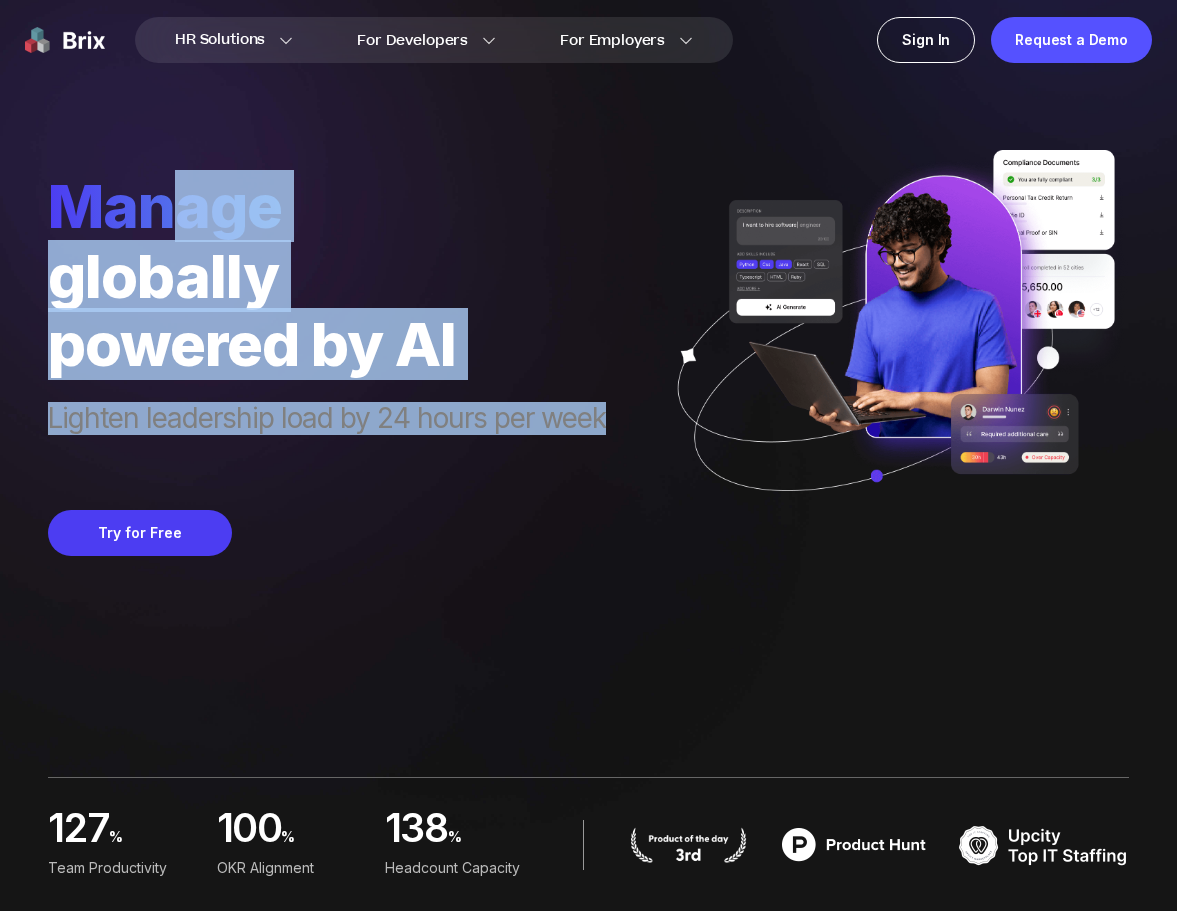 drag, startPoint x: 407, startPoint y: 358, endPoint x: 166, endPoint y: 237, distance: 269.67017 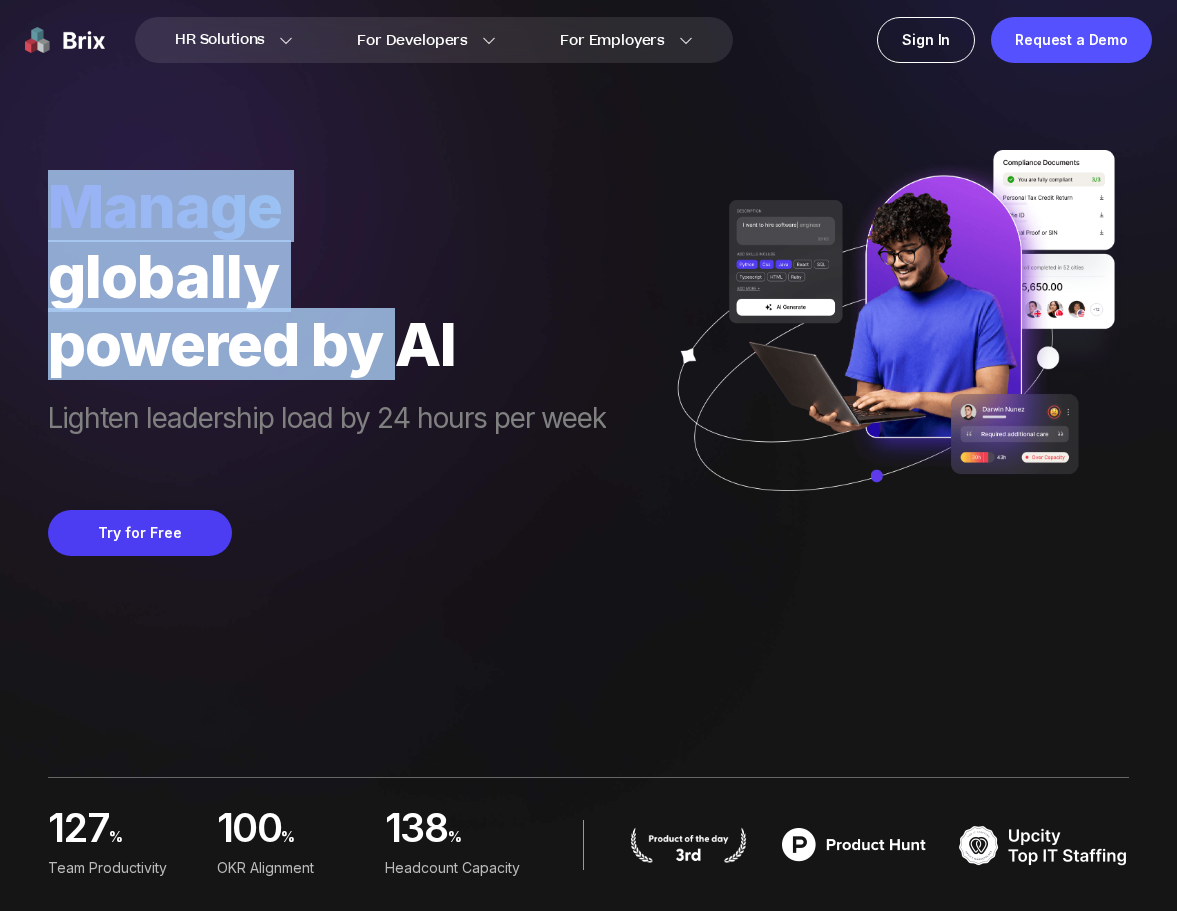 drag, startPoint x: 366, startPoint y: 347, endPoint x: 396, endPoint y: 366, distance: 35.510563 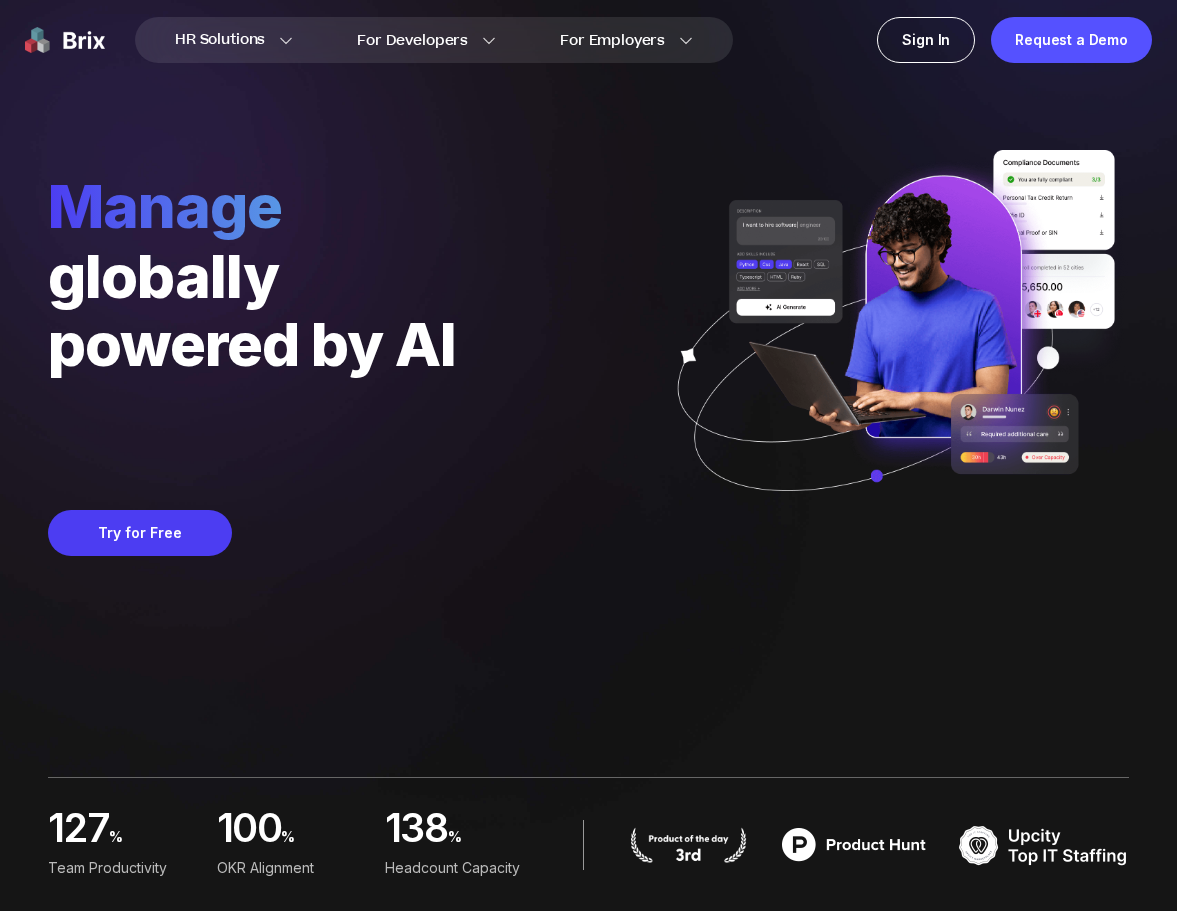 click on "HR Solutions HR Solutions Recruiter HR Assistant Global Talent Network Onboarding Manager Performance Manager For Developers Blogs for Developers Discord Community Job Board For Employers Blogs for Employer Case Study Sign In Request a Demo manage globally powered by AI Lighten leadership load by 24 hours per week Try for Free 127 % Team Productivity 100 % OKR Alignment 138 % Headcount Capacity" at bounding box center [588, 455] 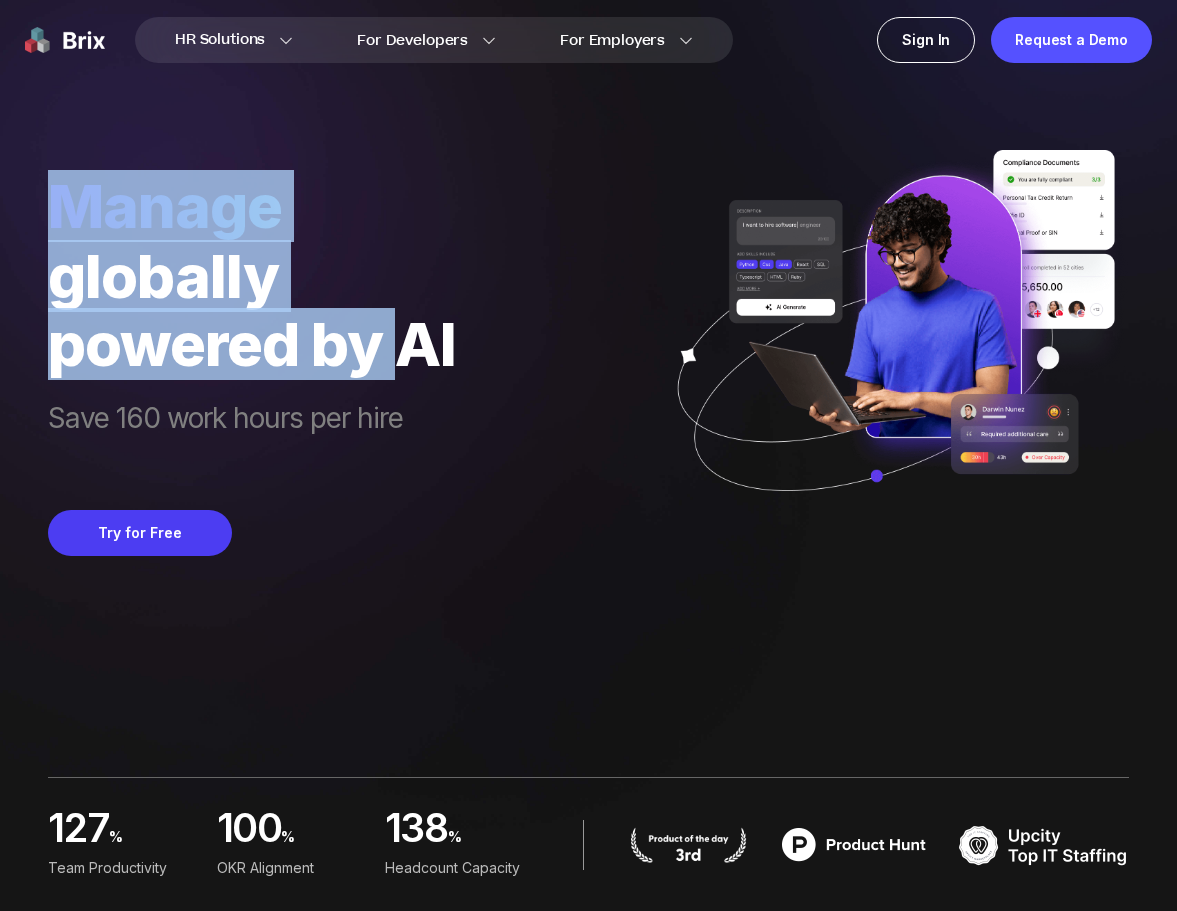 drag, startPoint x: 388, startPoint y: 369, endPoint x: 401, endPoint y: 380, distance: 17.029387 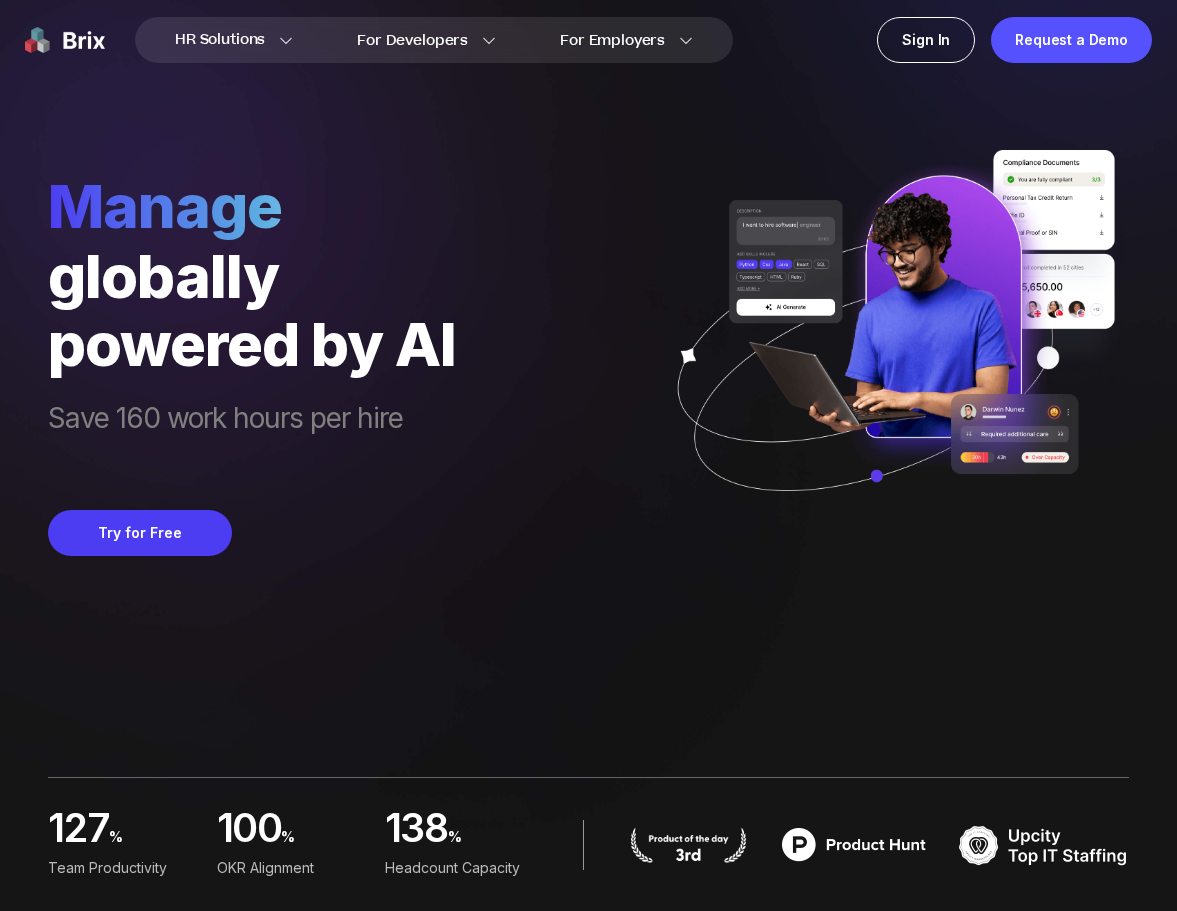 click on "Save 160 work hours per hire" at bounding box center (252, 424) 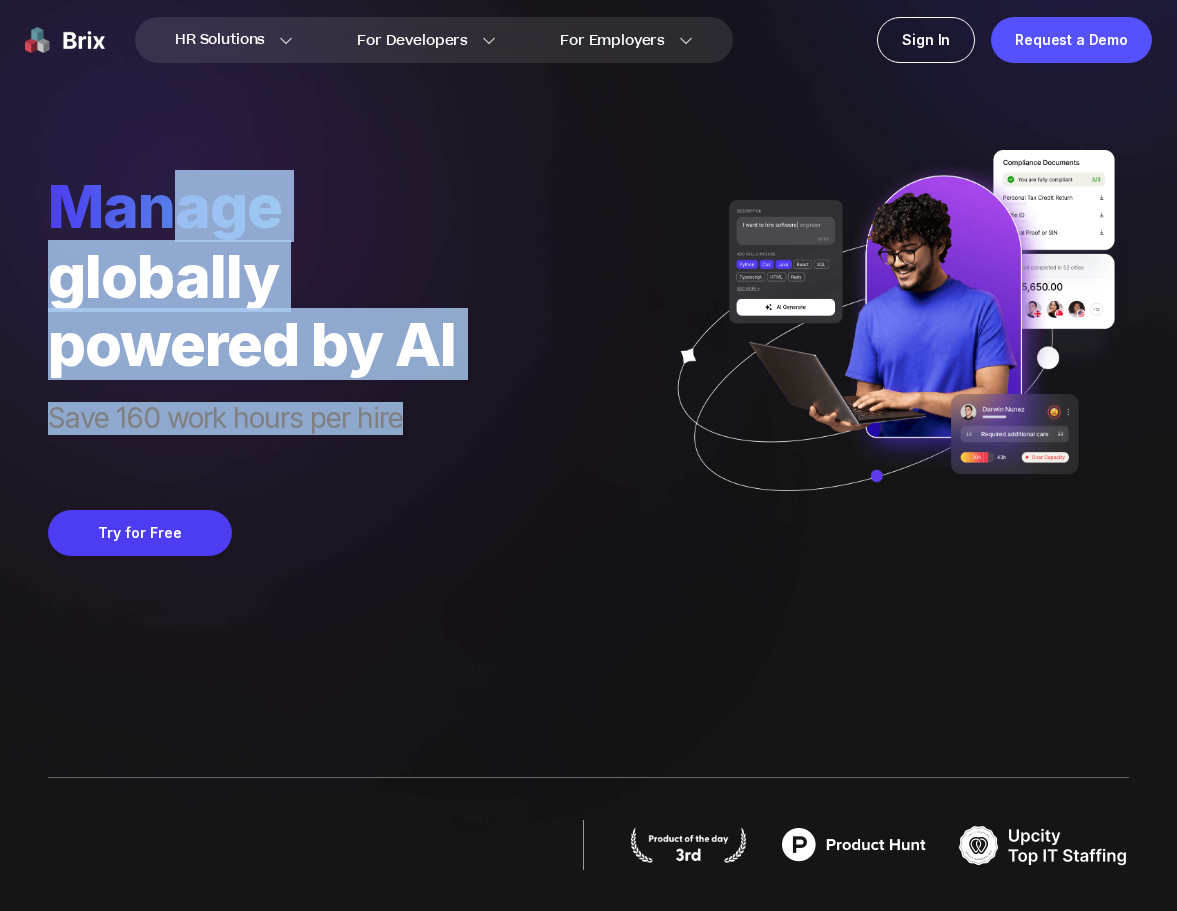 drag, startPoint x: 451, startPoint y: 442, endPoint x: 192, endPoint y: 217, distance: 343.08307 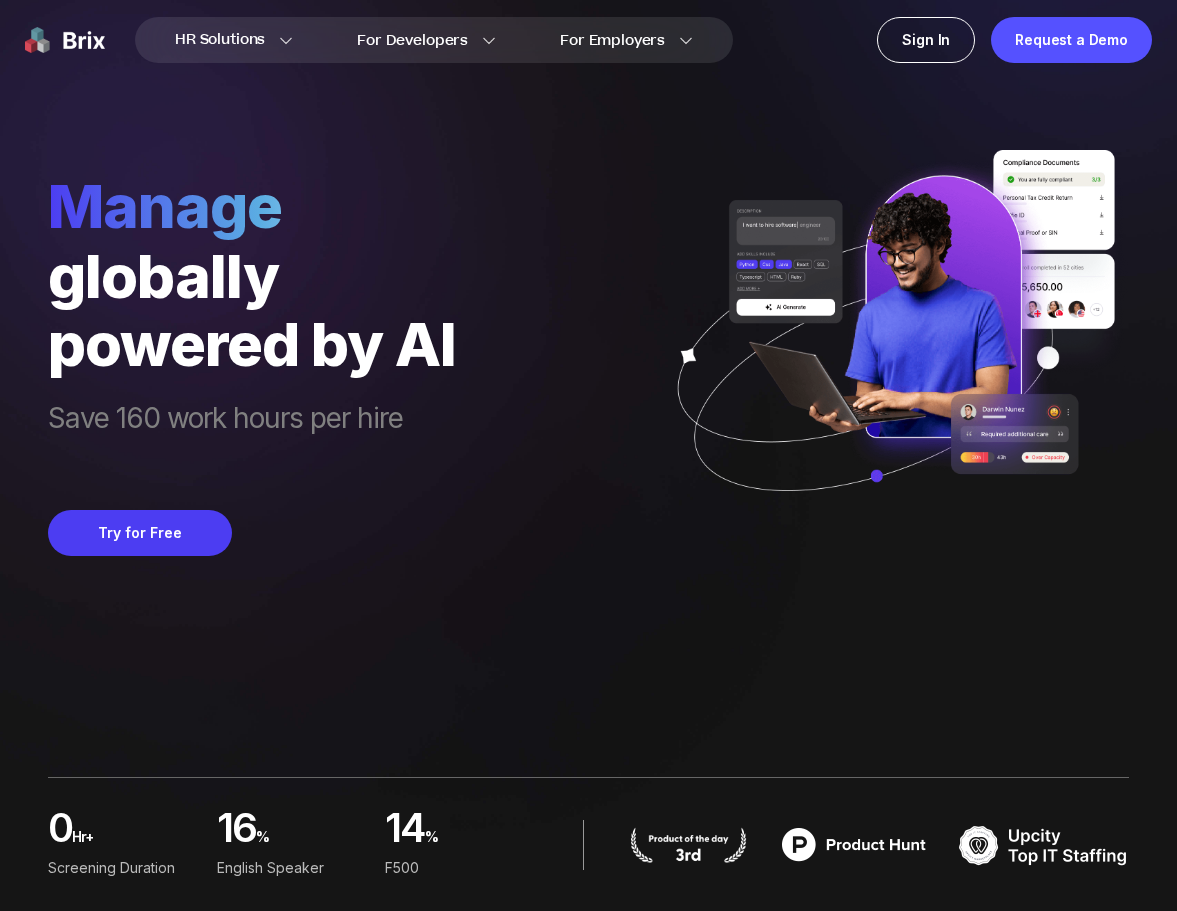 click on "manage" at bounding box center (252, 206) 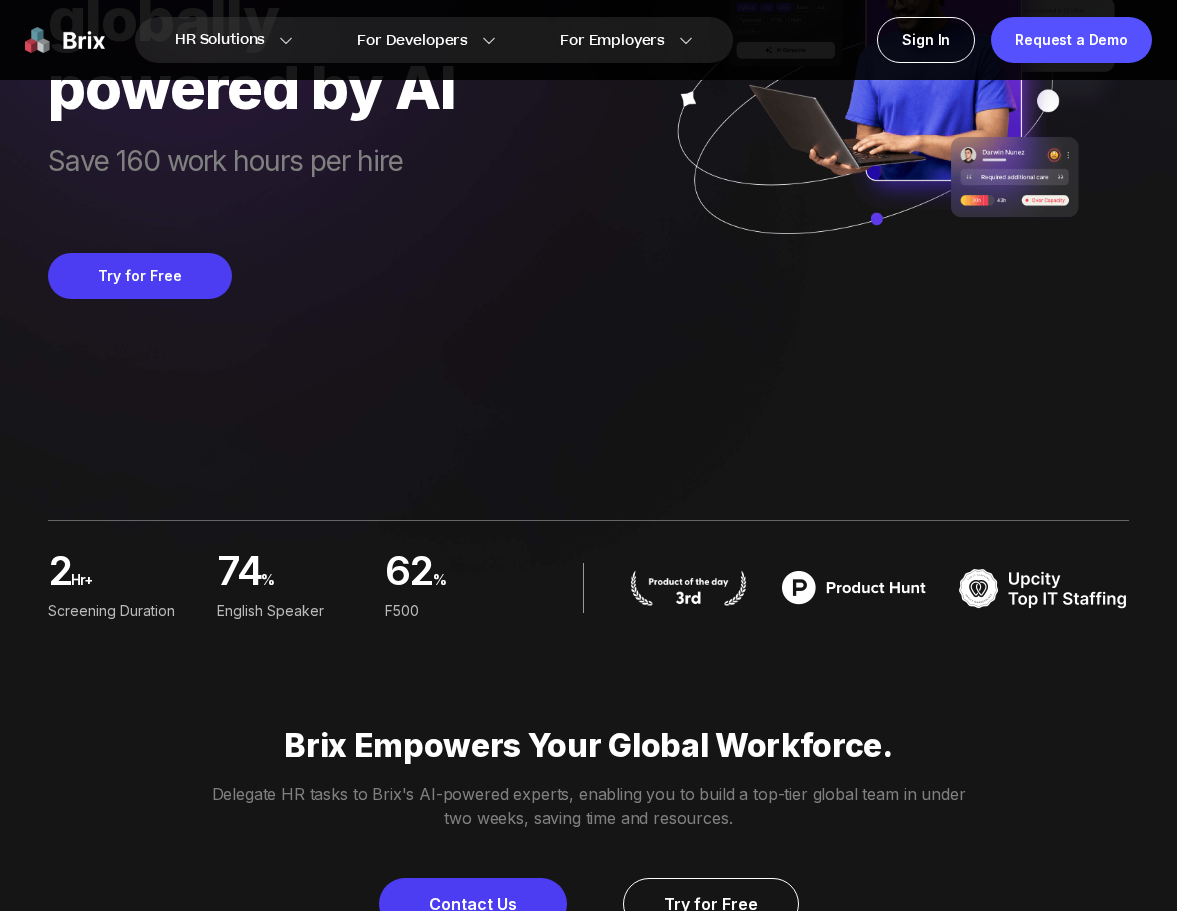 scroll, scrollTop: 266, scrollLeft: 0, axis: vertical 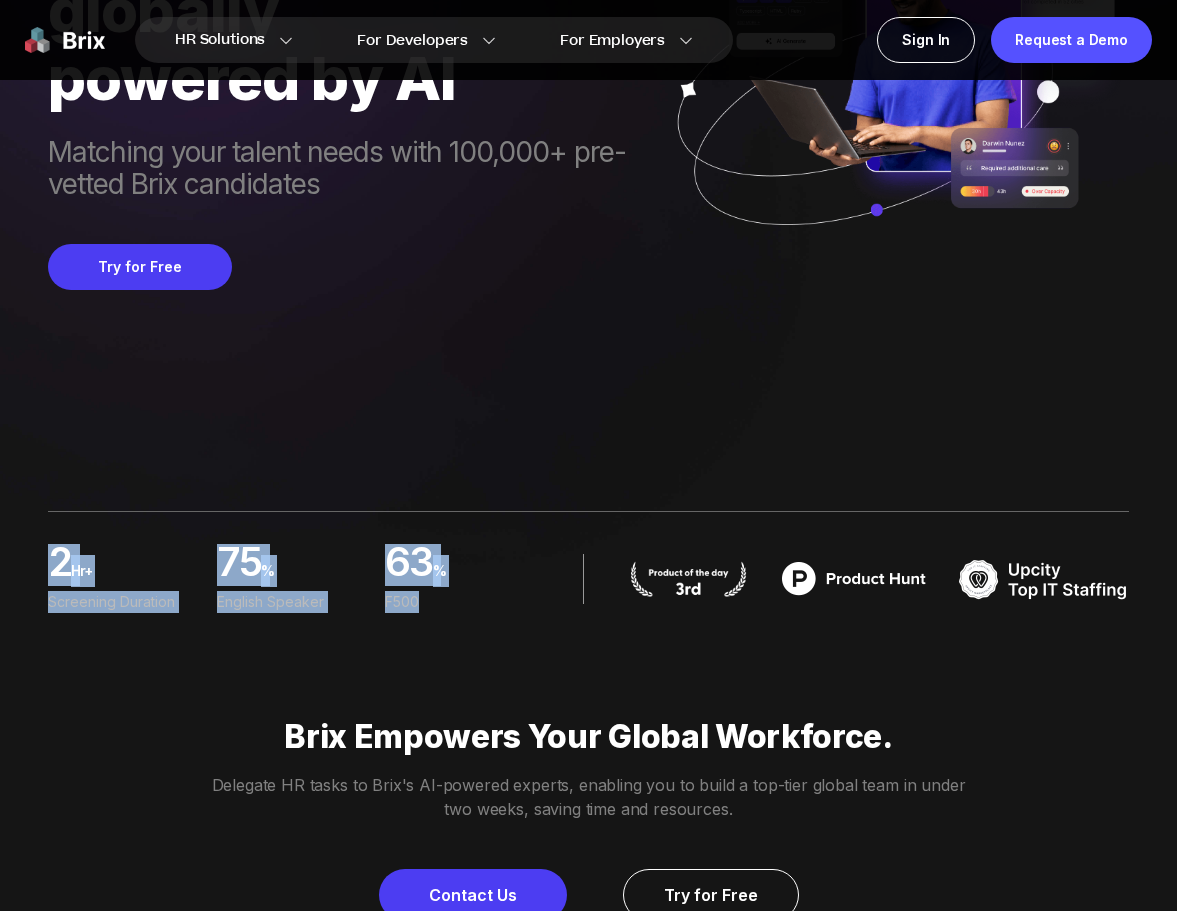 drag, startPoint x: 55, startPoint y: 562, endPoint x: 478, endPoint y: 601, distance: 424.79407 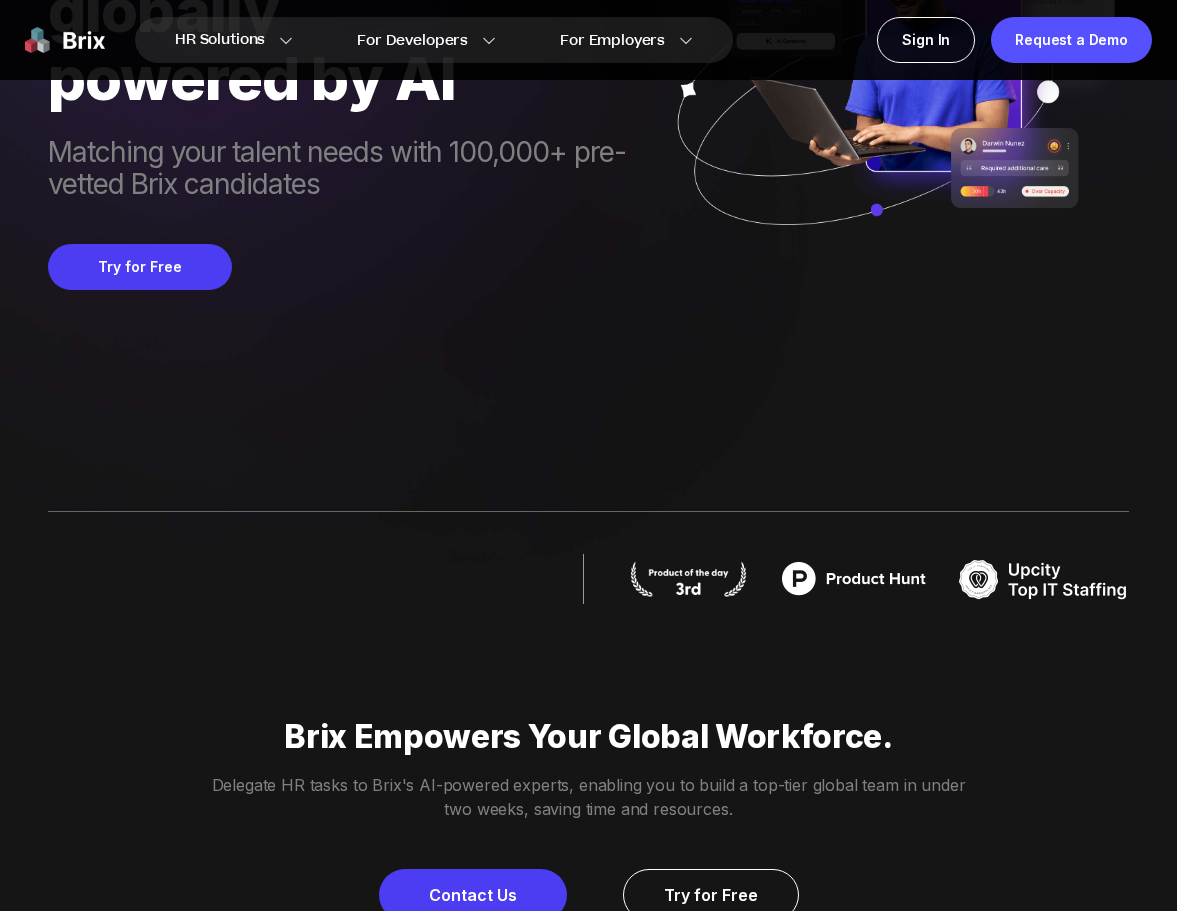 drag, startPoint x: 443, startPoint y: 600, endPoint x: 33, endPoint y: 542, distance: 414.08212 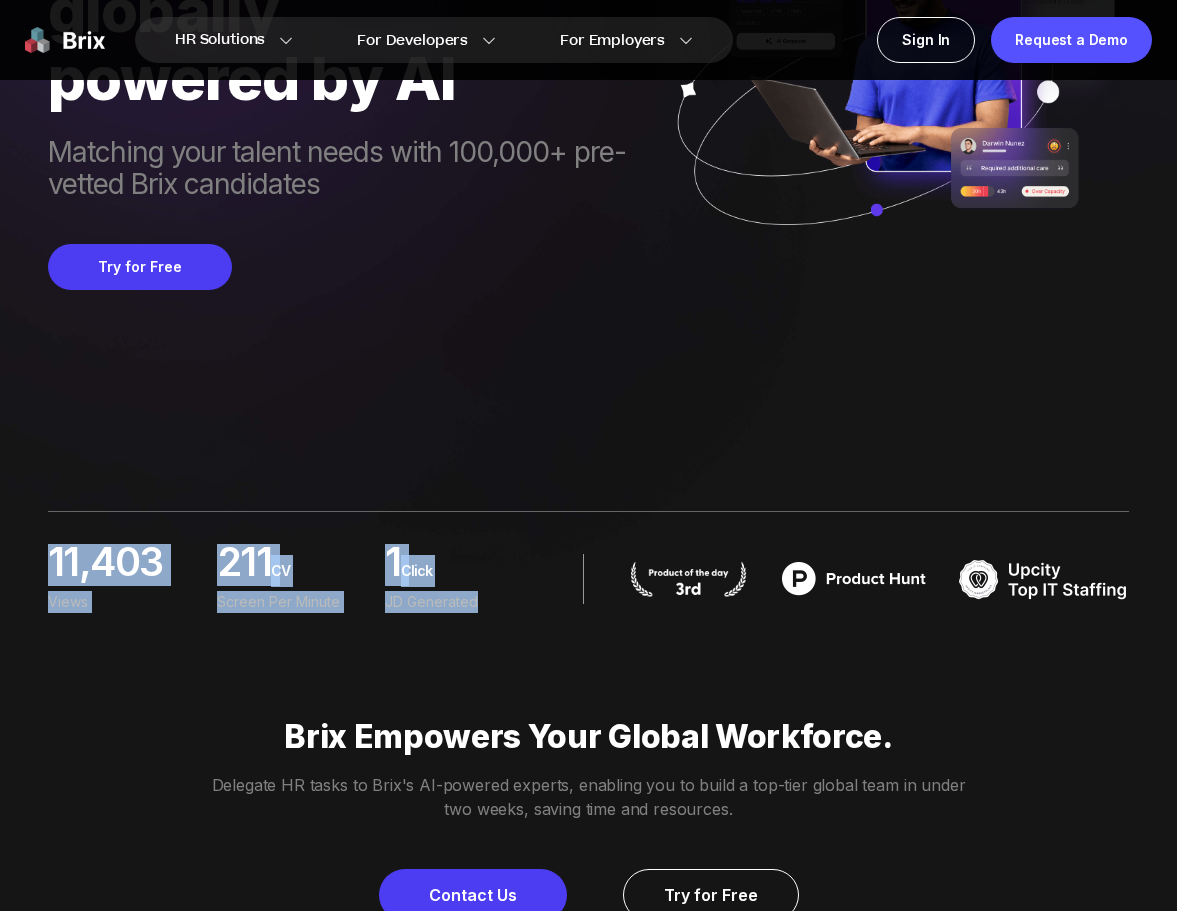 drag, startPoint x: 49, startPoint y: 557, endPoint x: 429, endPoint y: 640, distance: 388.95886 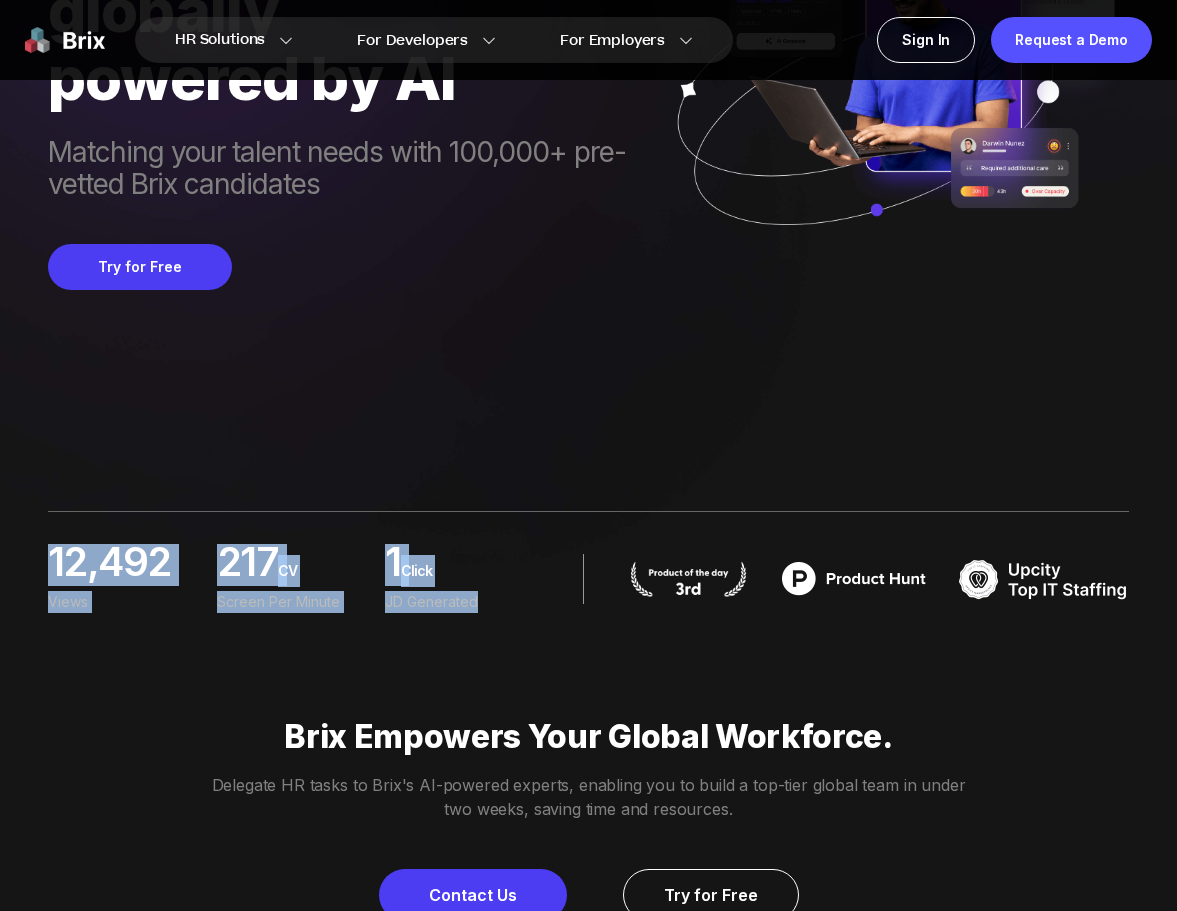 click on "Click" at bounding box center [323, 576] 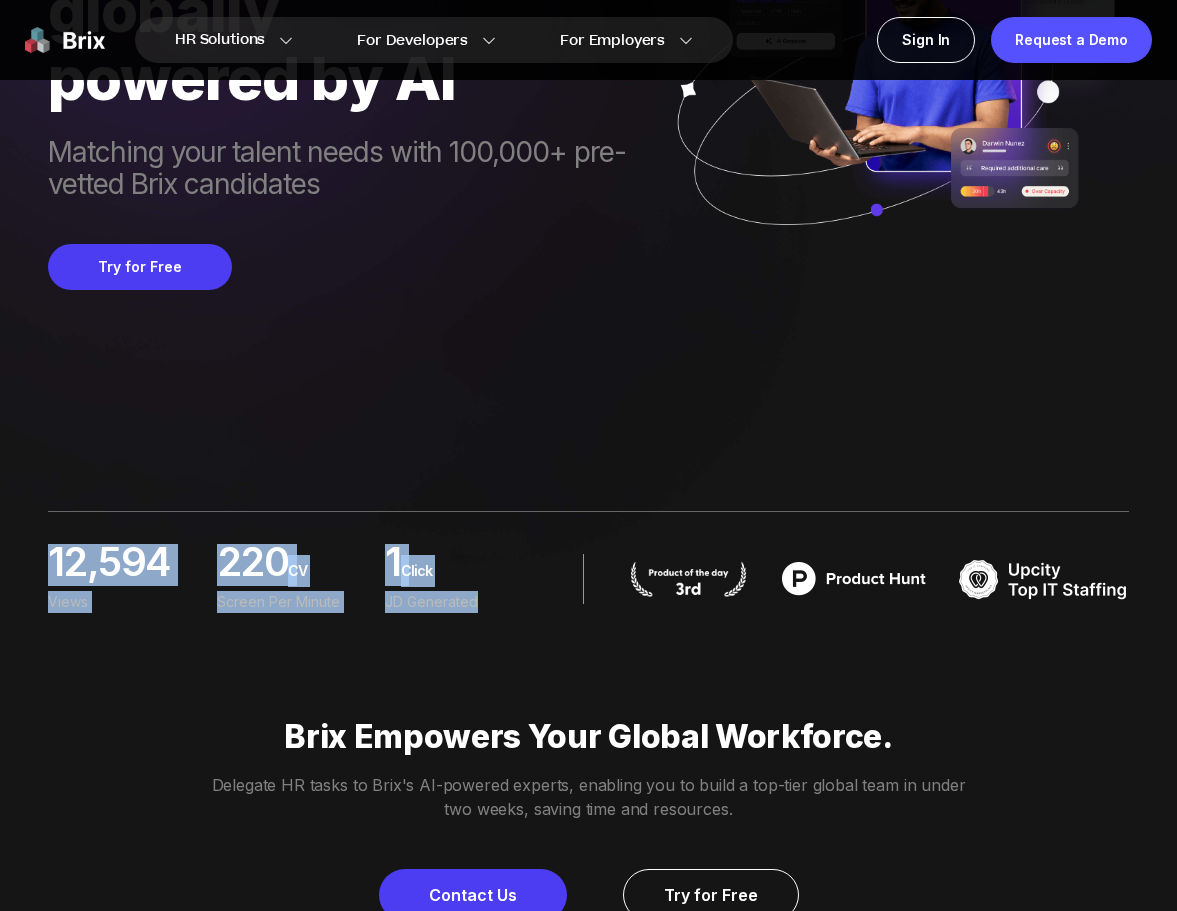 drag, startPoint x: 460, startPoint y: 597, endPoint x: 82, endPoint y: 540, distance: 382.27347 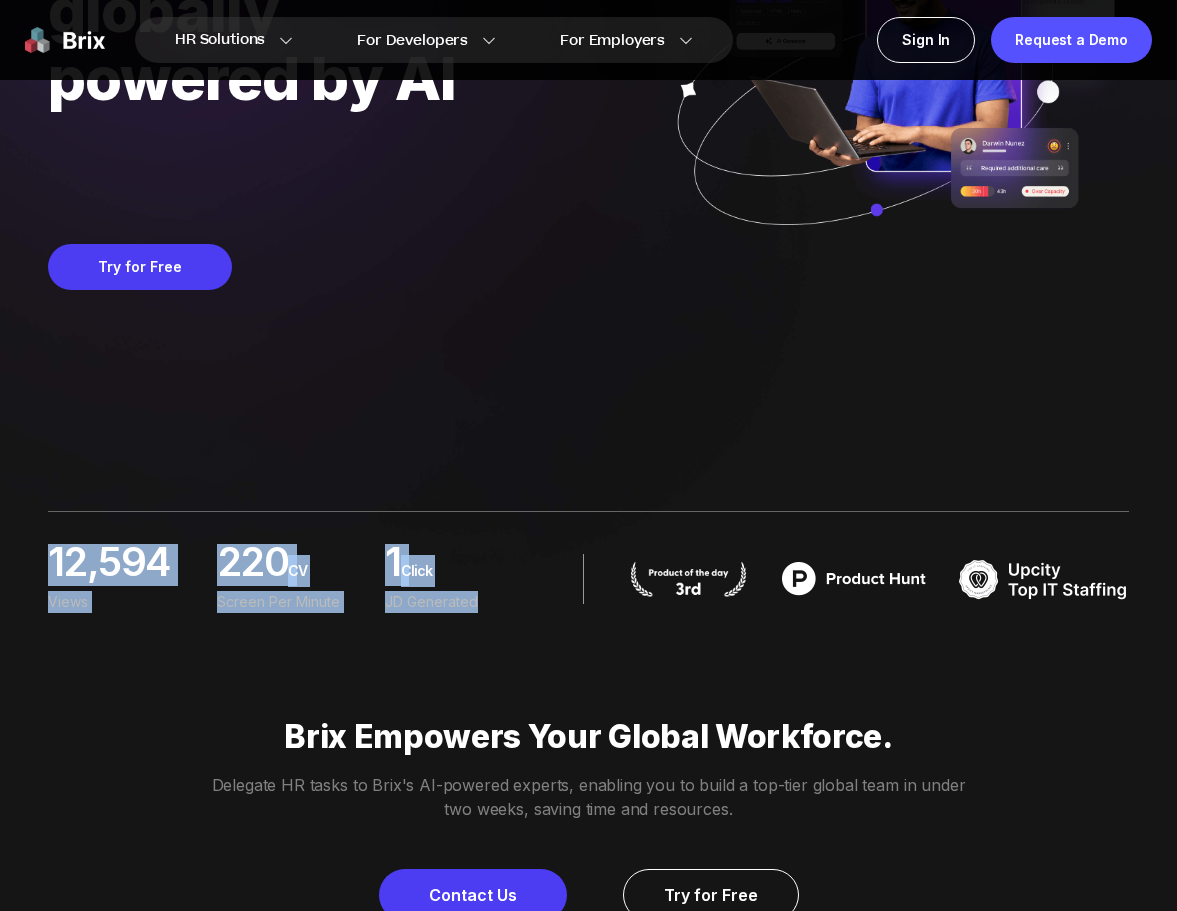 click on "JD Generated" at bounding box center [124, 602] 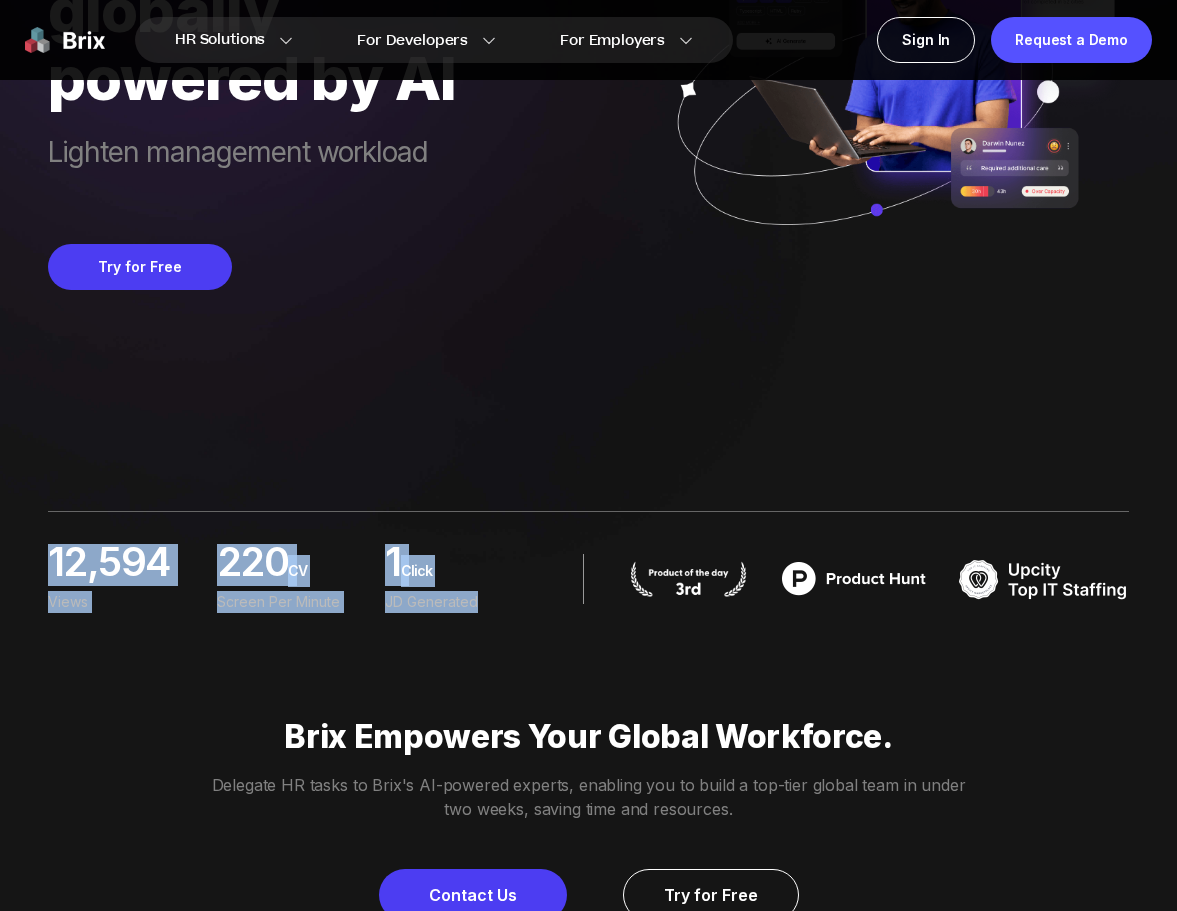 drag, startPoint x: 505, startPoint y: 608, endPoint x: 52, endPoint y: 541, distance: 457.92795 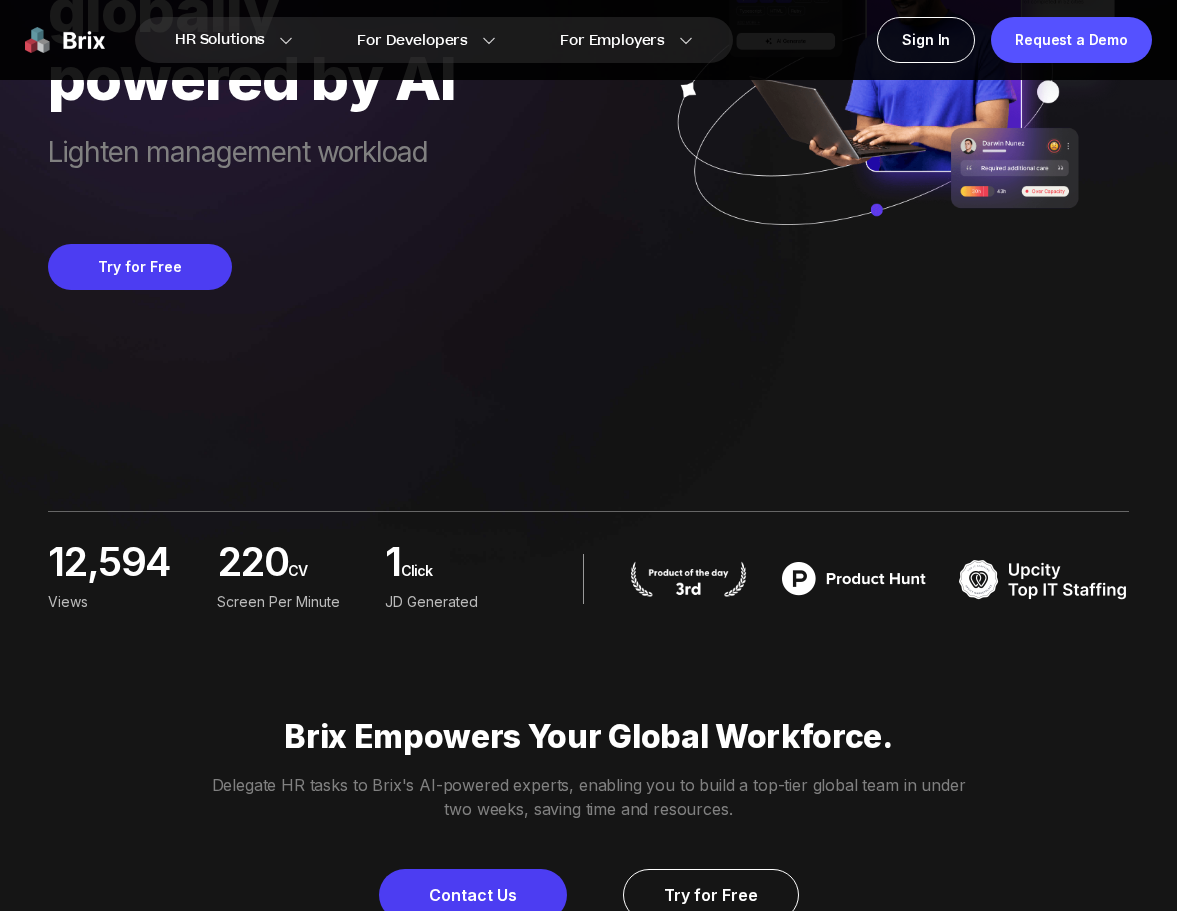 click on "12,594 Views 220 CV screen per minute 1 Click JD Generated" at bounding box center [588, 578] 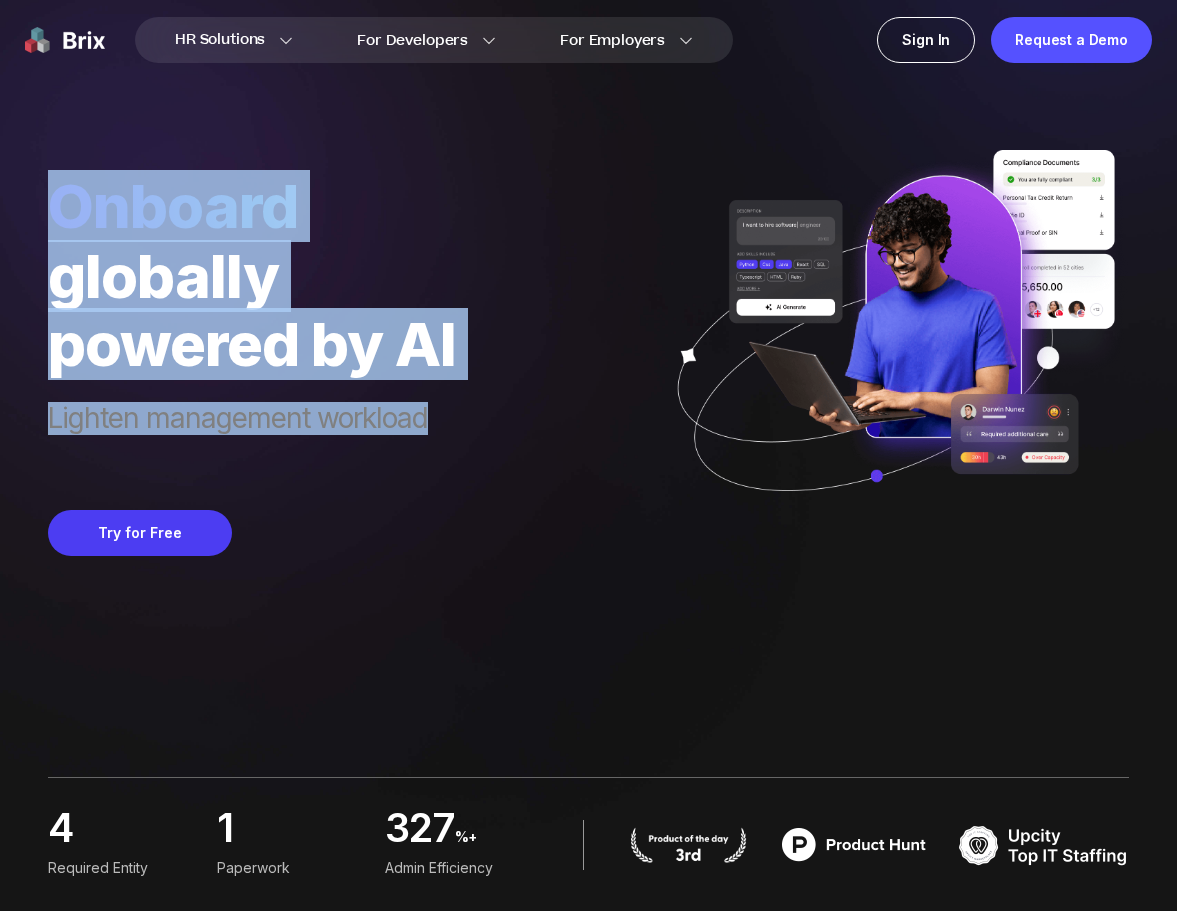 drag, startPoint x: 171, startPoint y: 251, endPoint x: 513, endPoint y: 424, distance: 383.26624 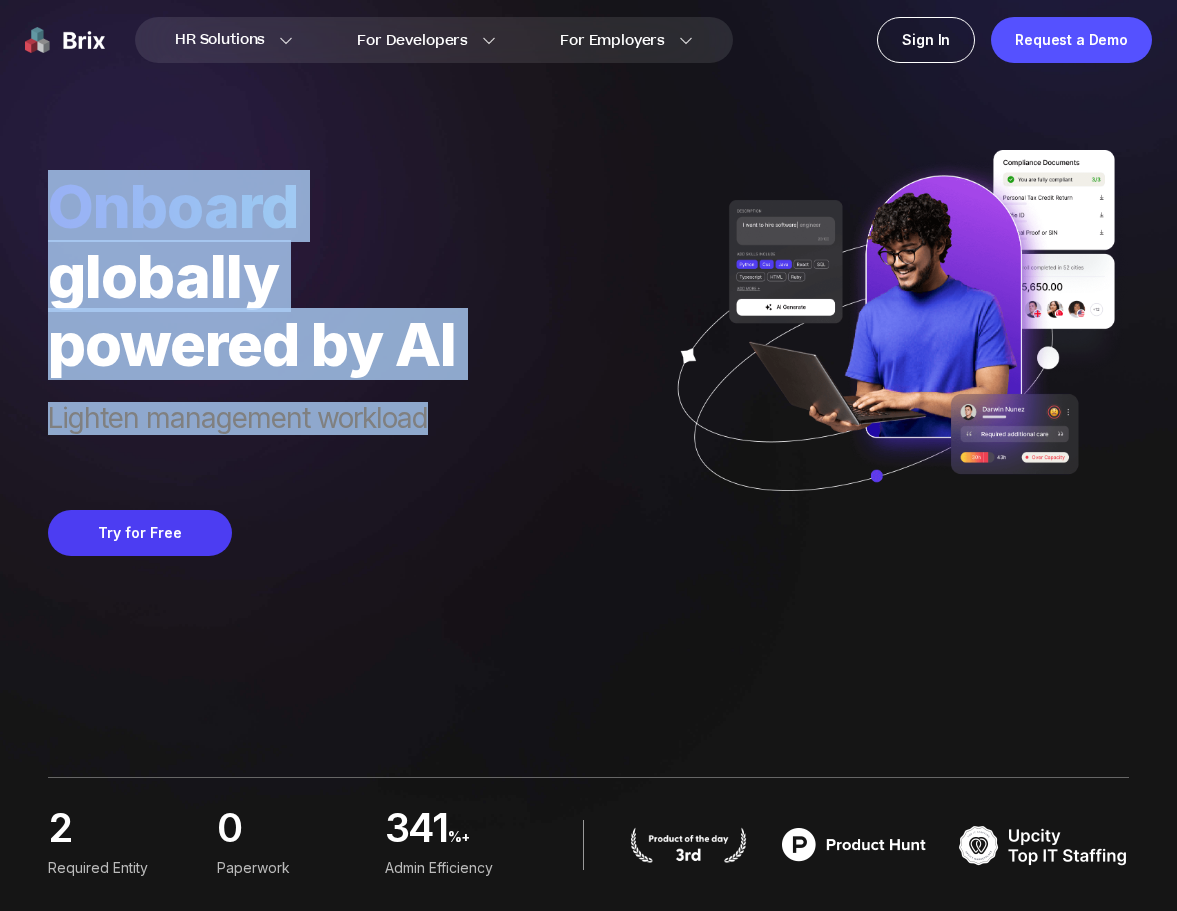 click on "Onboard globally powered by AI Lighten management workload Try for Free" at bounding box center [588, 278] 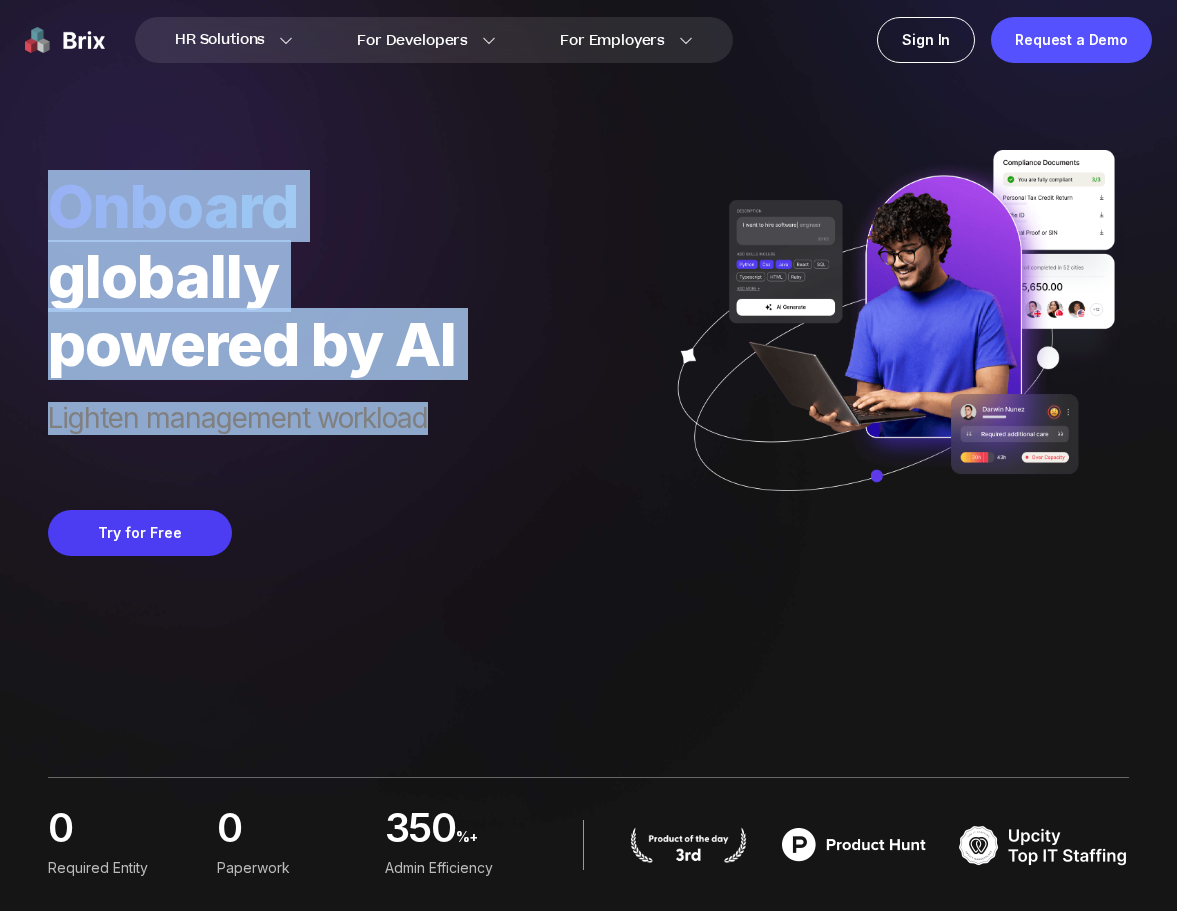 drag, startPoint x: 482, startPoint y: 421, endPoint x: 45, endPoint y: 178, distance: 500.018 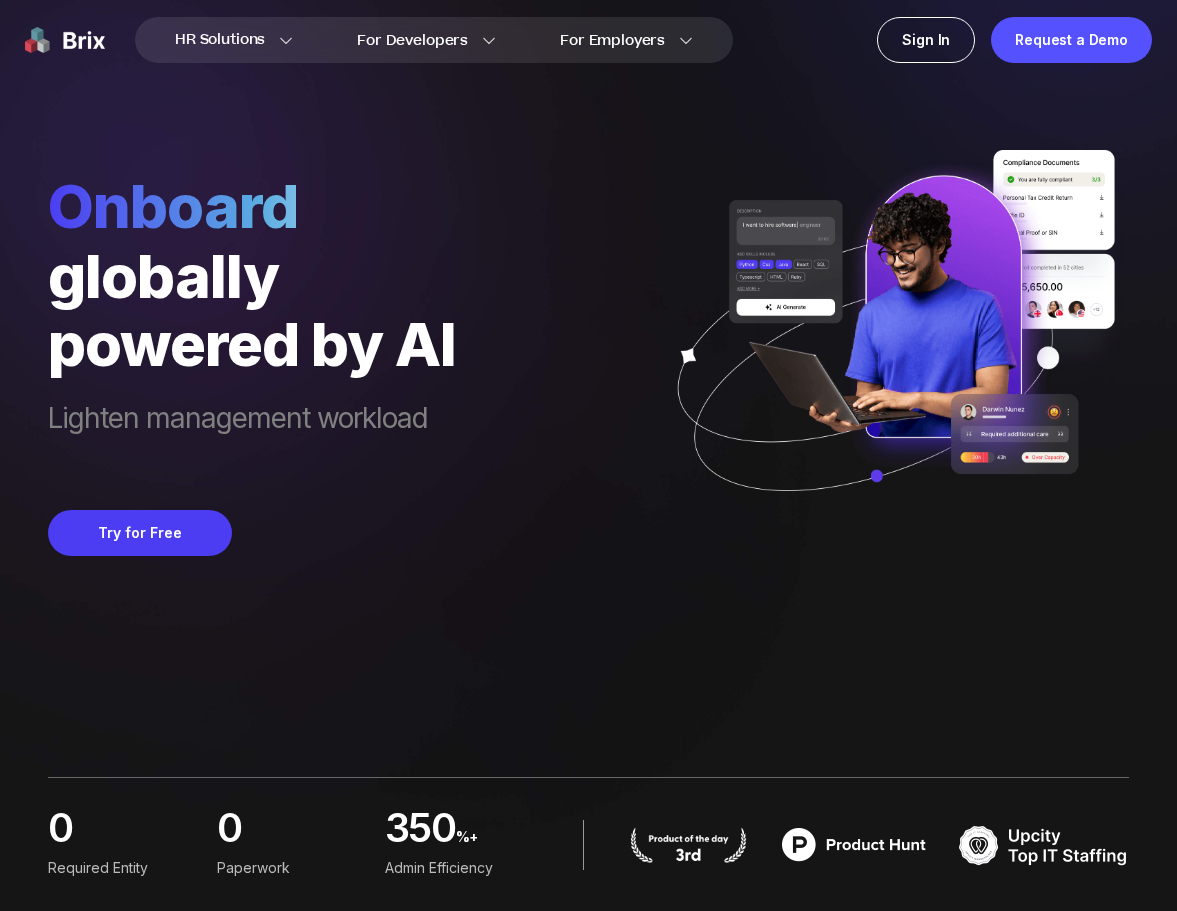 click on "HR Solutions HR Solutions Recruiter HR Assistant Global Talent Network Onboarding Manager Performance Manager For Developers Blogs for Developers Discord Community Job Board For Employers Blogs for Employer Case Study Sign In Request a Demo Onboard globally powered by AI Lighten management workload Try for Free 0 Required Entity 0 Paperwork 350 %+ Admin Efficiency" at bounding box center [588, 455] 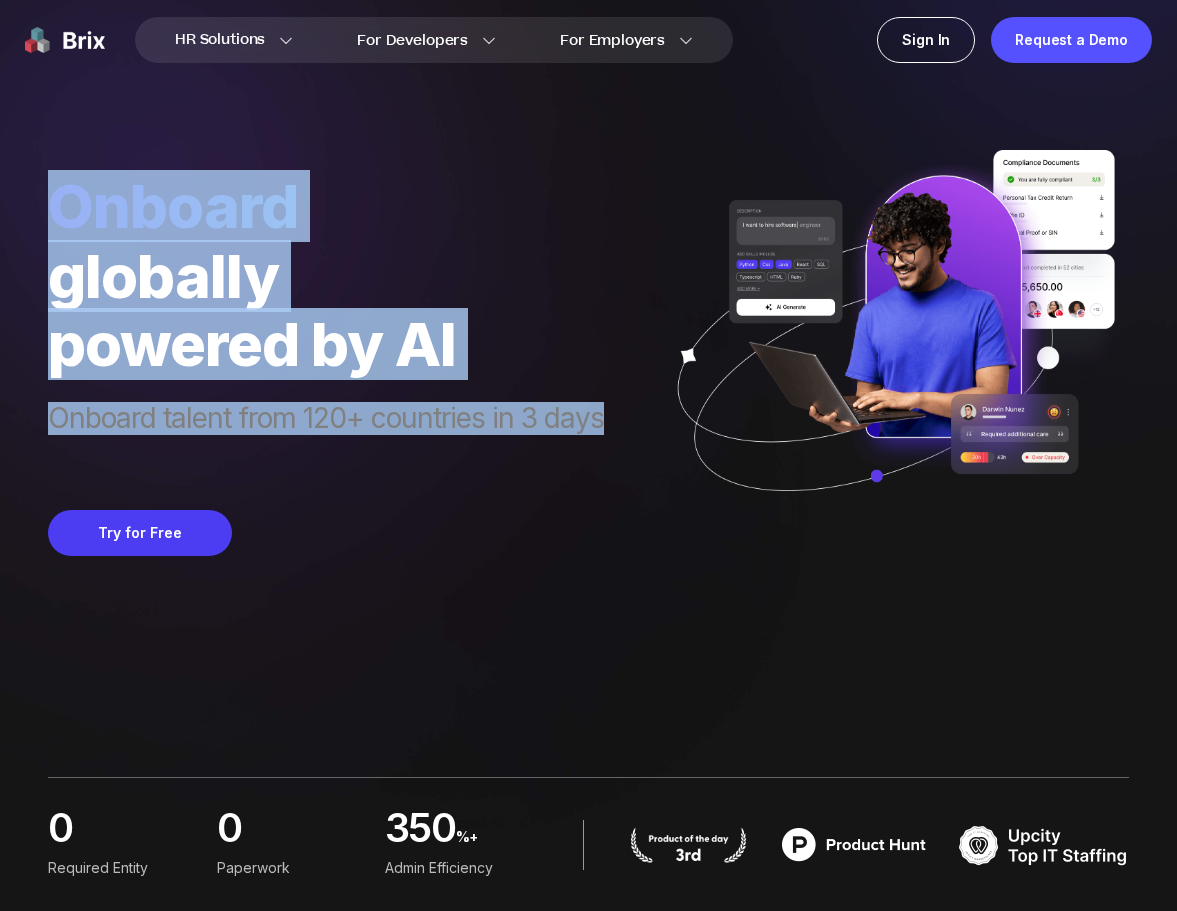 drag, startPoint x: 606, startPoint y: 427, endPoint x: 28, endPoint y: 220, distance: 613.94867 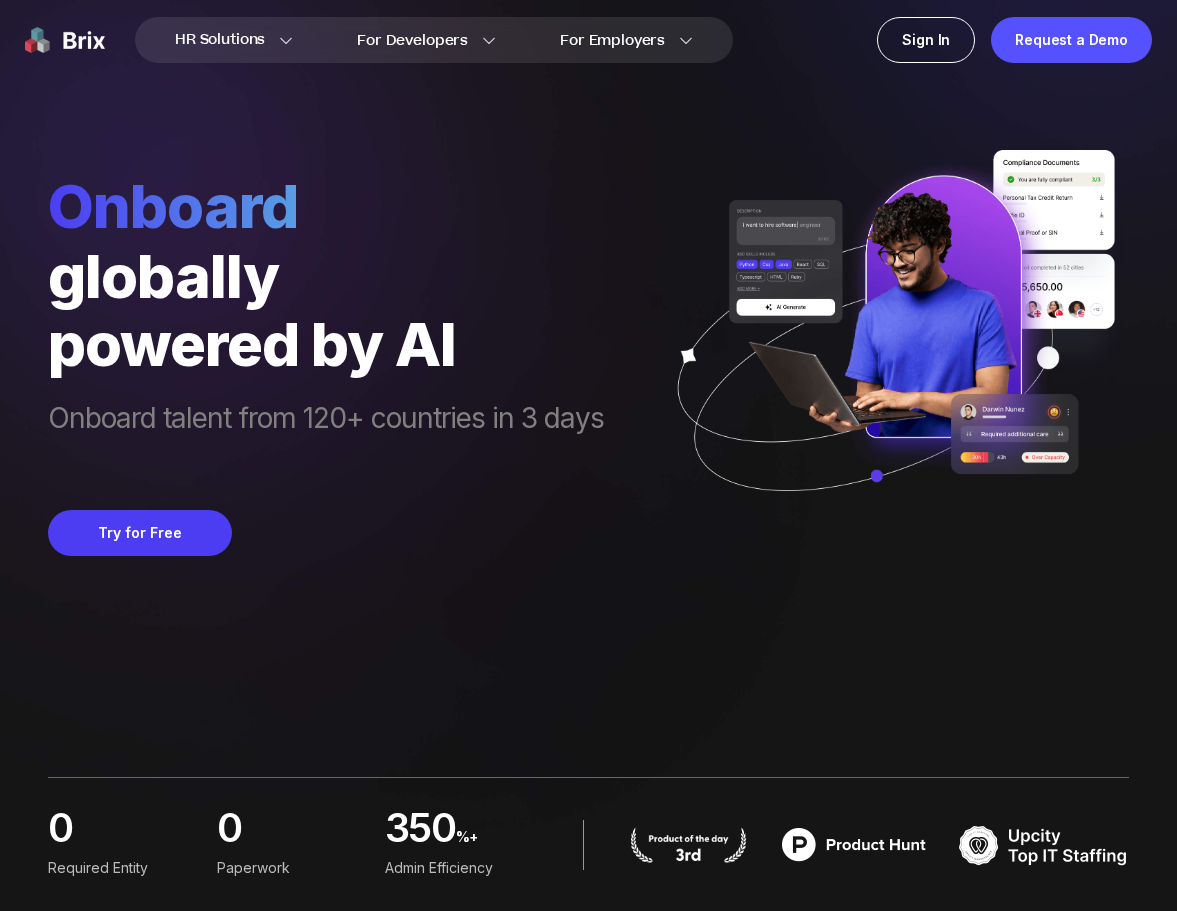 click on "Onboard" at bounding box center [326, 206] 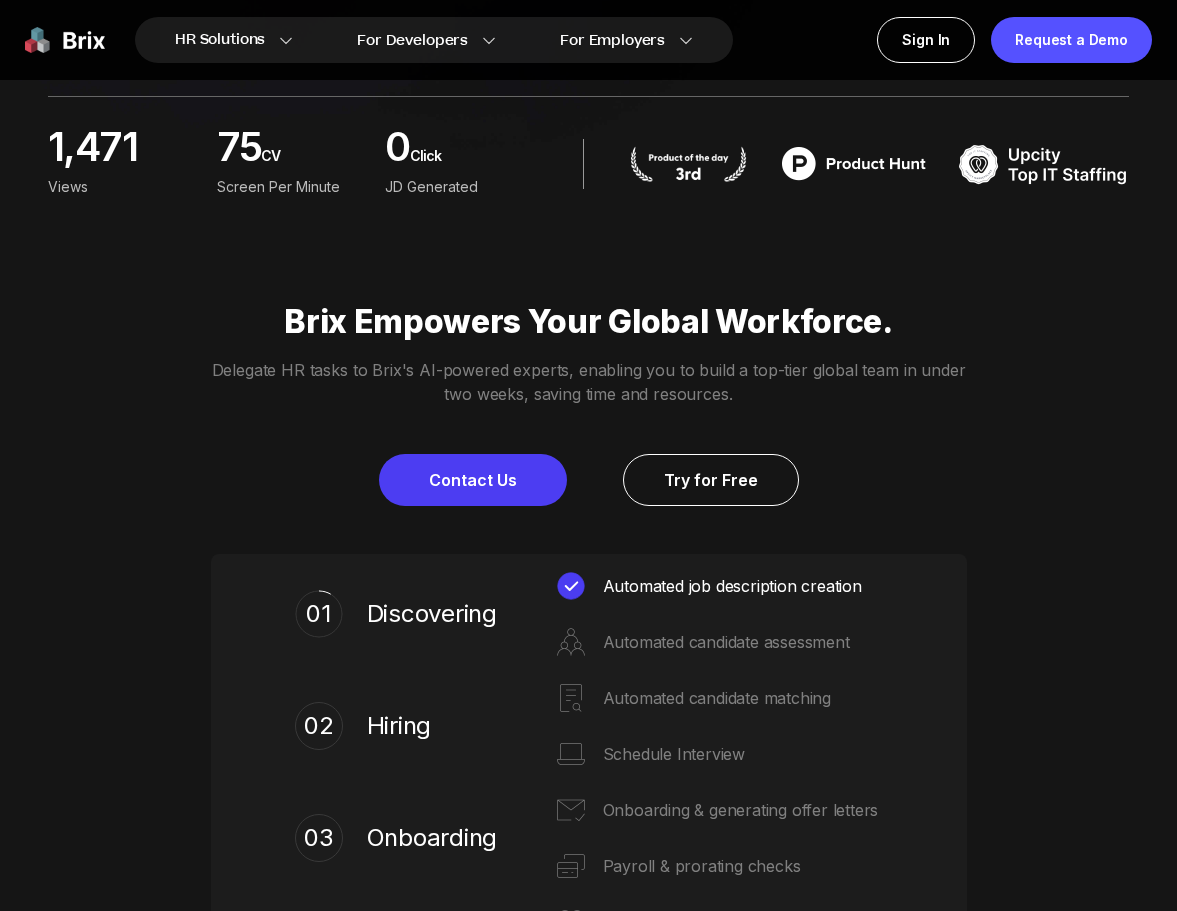 scroll, scrollTop: 1007, scrollLeft: 0, axis: vertical 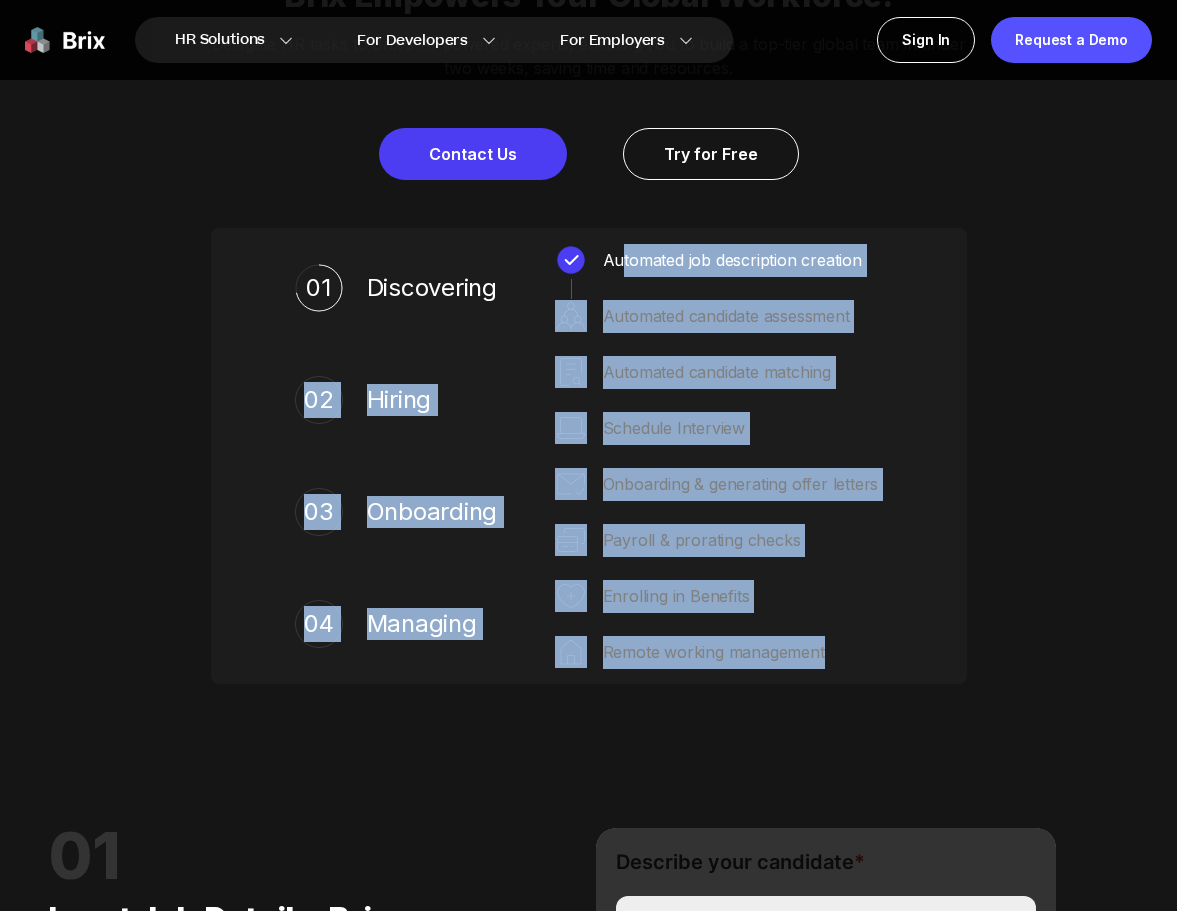drag, startPoint x: 624, startPoint y: 253, endPoint x: 856, endPoint y: 639, distance: 450.3554 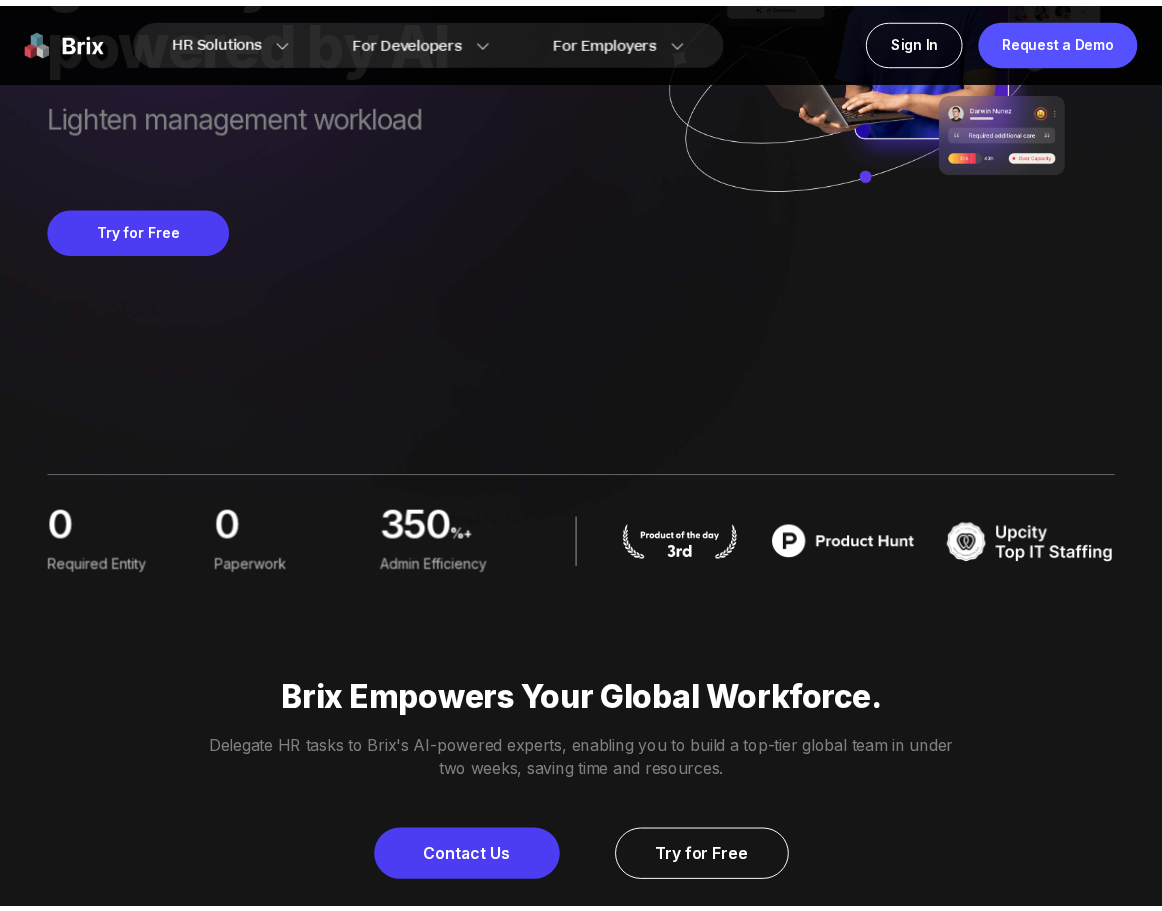 scroll, scrollTop: 0, scrollLeft: 0, axis: both 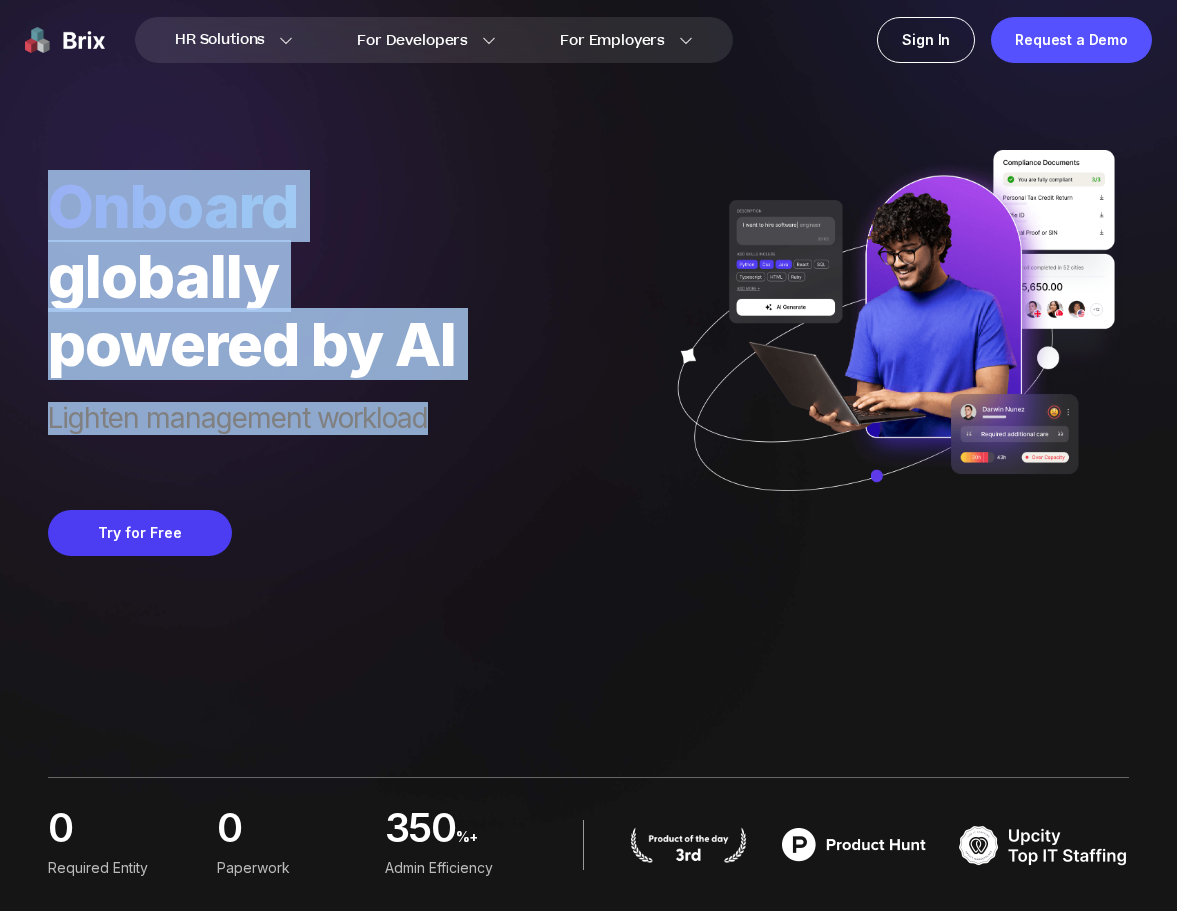 drag, startPoint x: 429, startPoint y: 395, endPoint x: 486, endPoint y: 430, distance: 66.88796 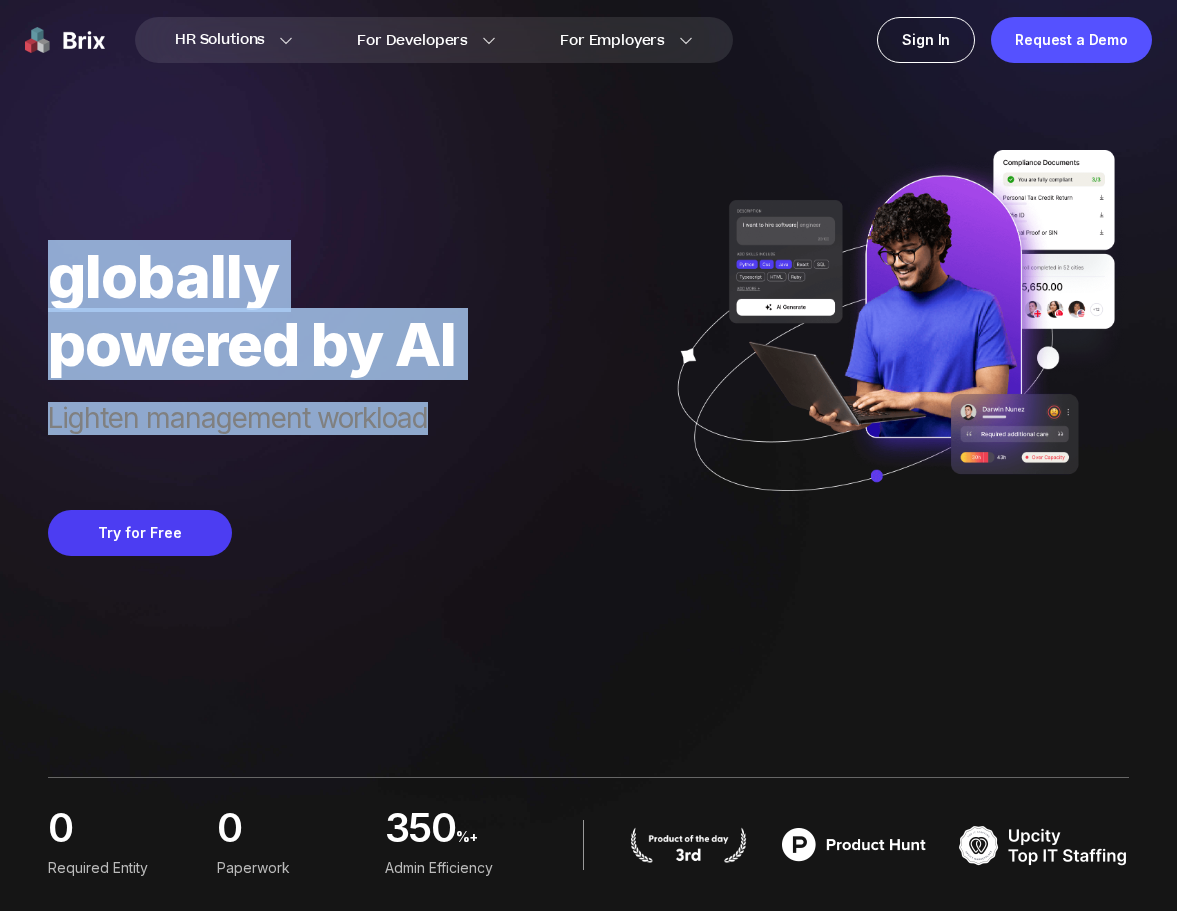 drag, startPoint x: 263, startPoint y: 306, endPoint x: 9, endPoint y: 153, distance: 296.5215 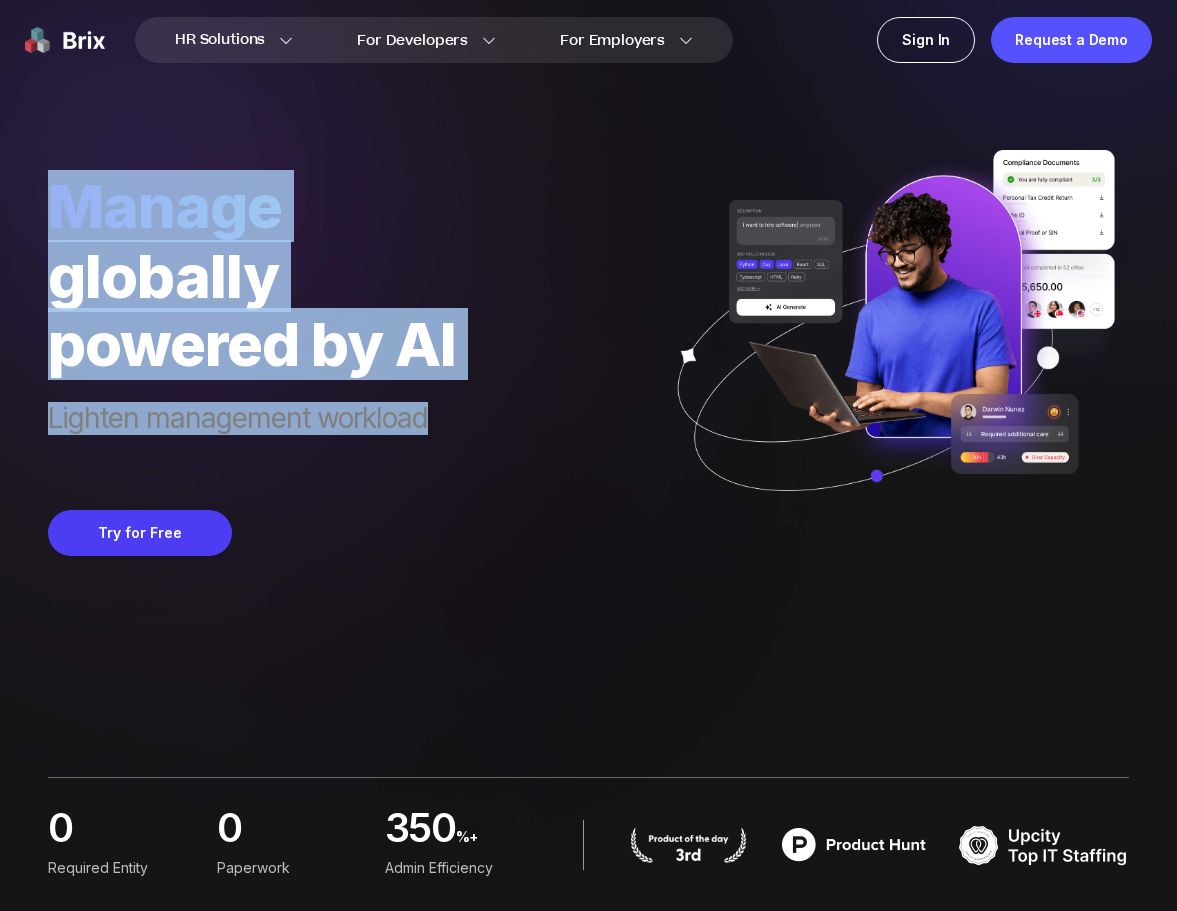 click on "manage" at bounding box center [252, 206] 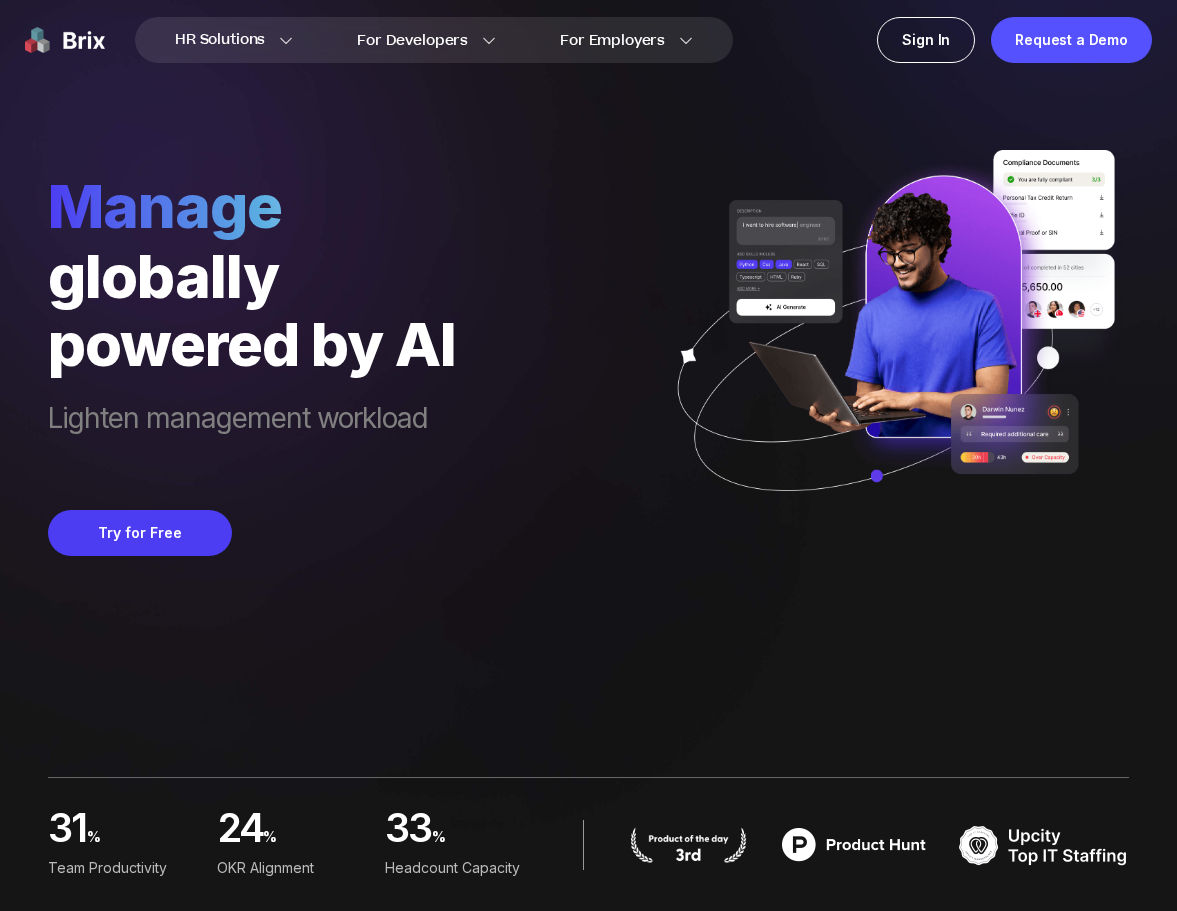 click on "manage" at bounding box center [252, 206] 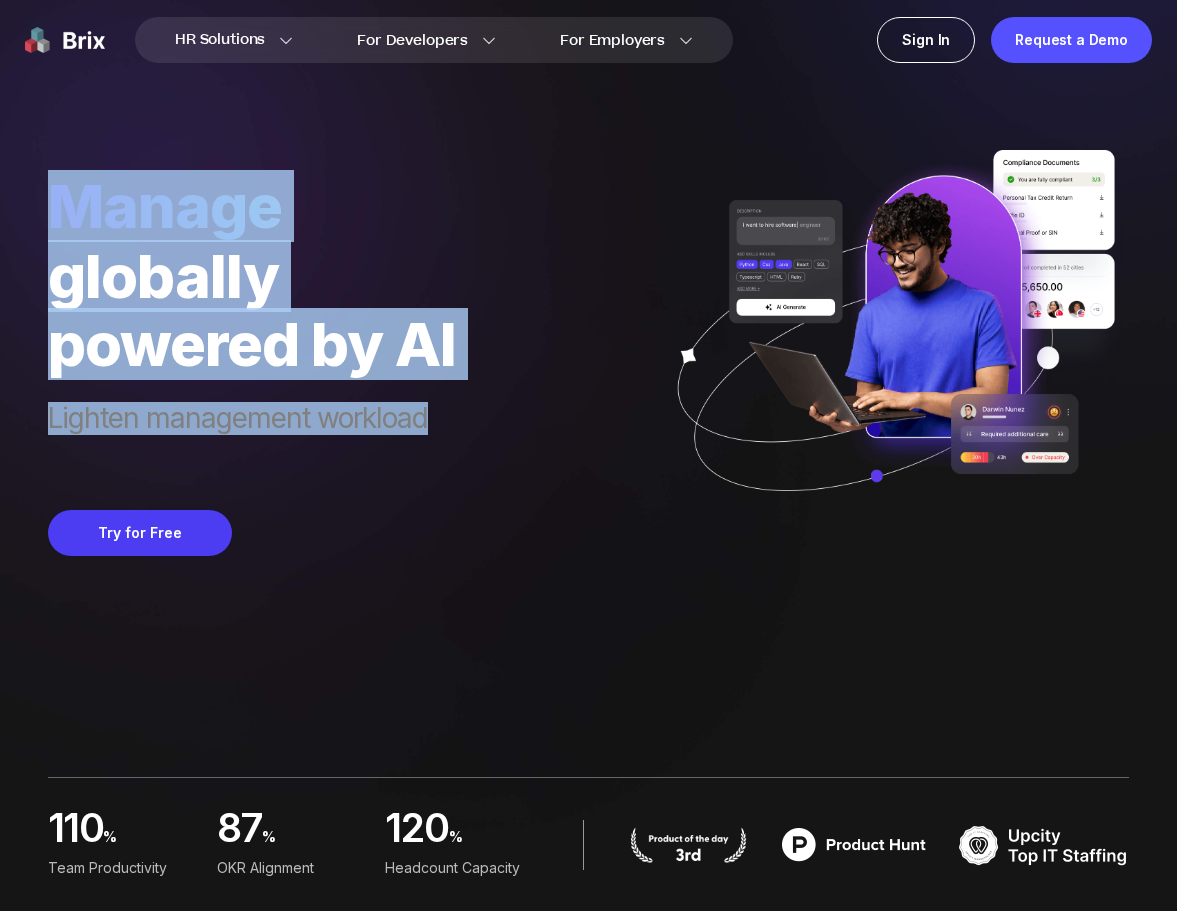 drag, startPoint x: 66, startPoint y: 208, endPoint x: 538, endPoint y: 433, distance: 522.88525 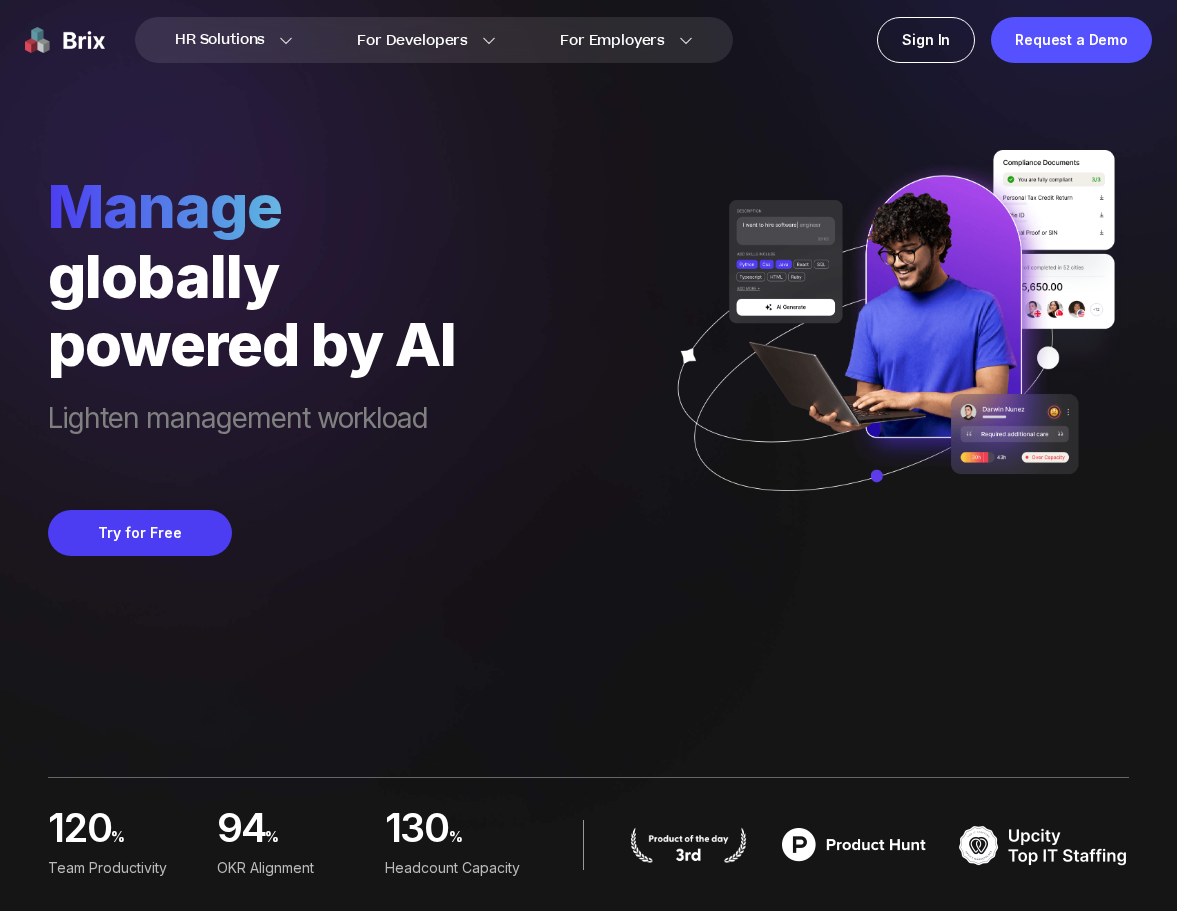 click on "manage globally powered by AI Lighten management workload Try for Free" at bounding box center [588, 278] 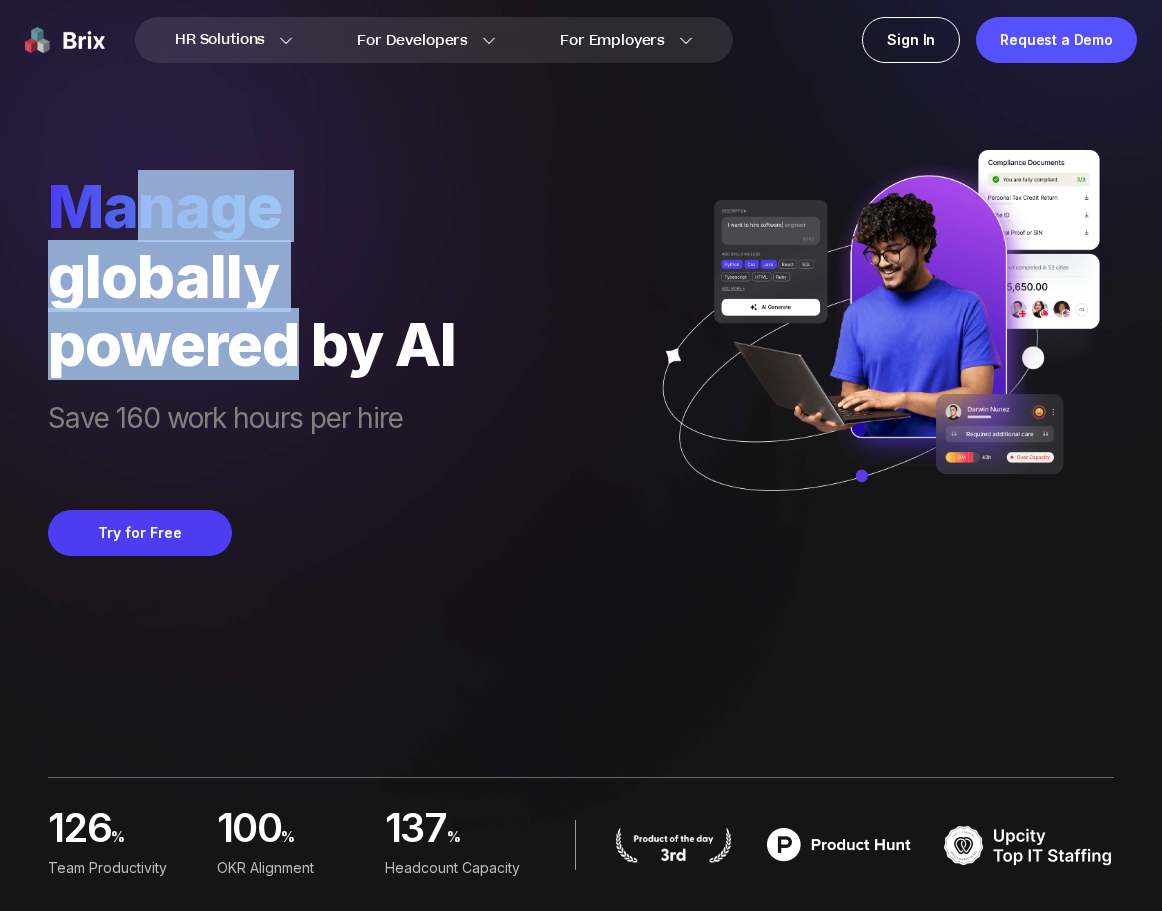 drag, startPoint x: 127, startPoint y: 201, endPoint x: 306, endPoint y: 359, distance: 238.7572 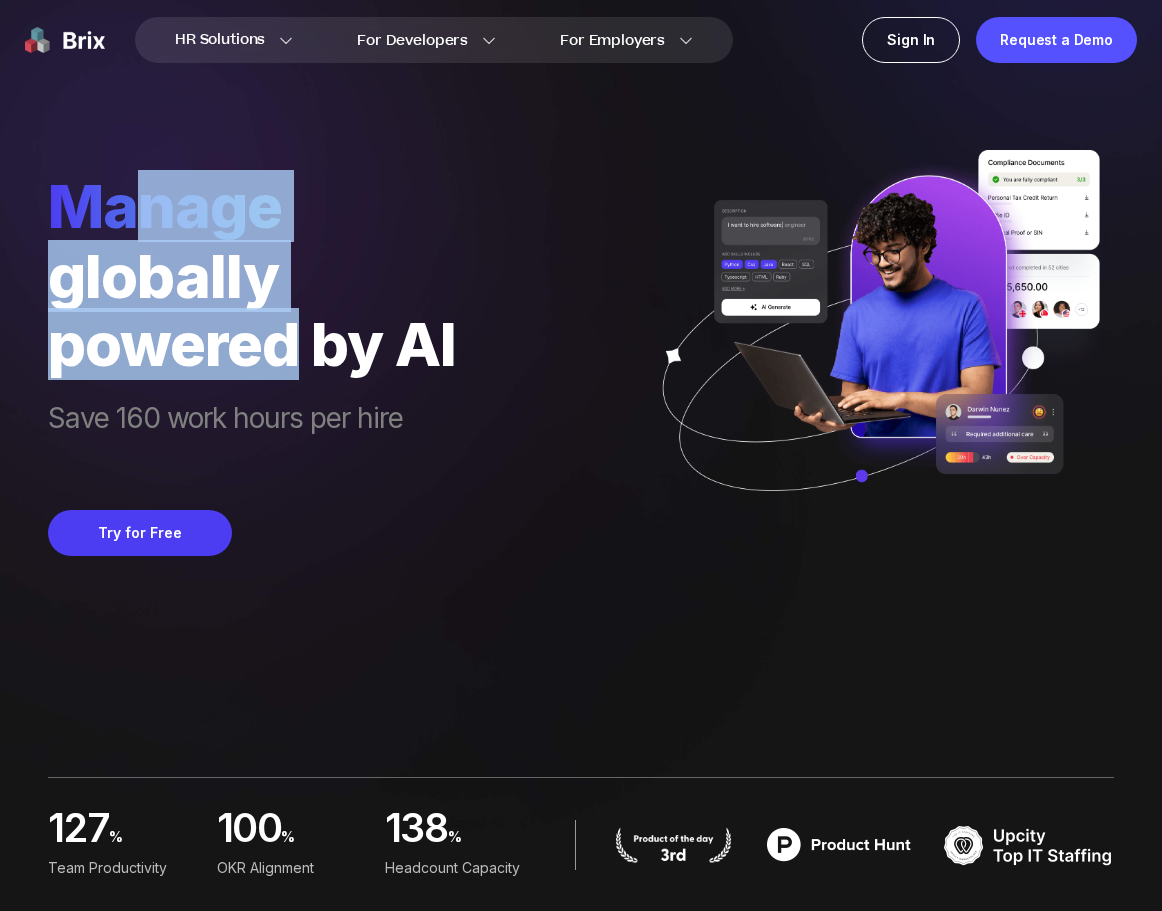 click on "powered by AI" at bounding box center [252, 344] 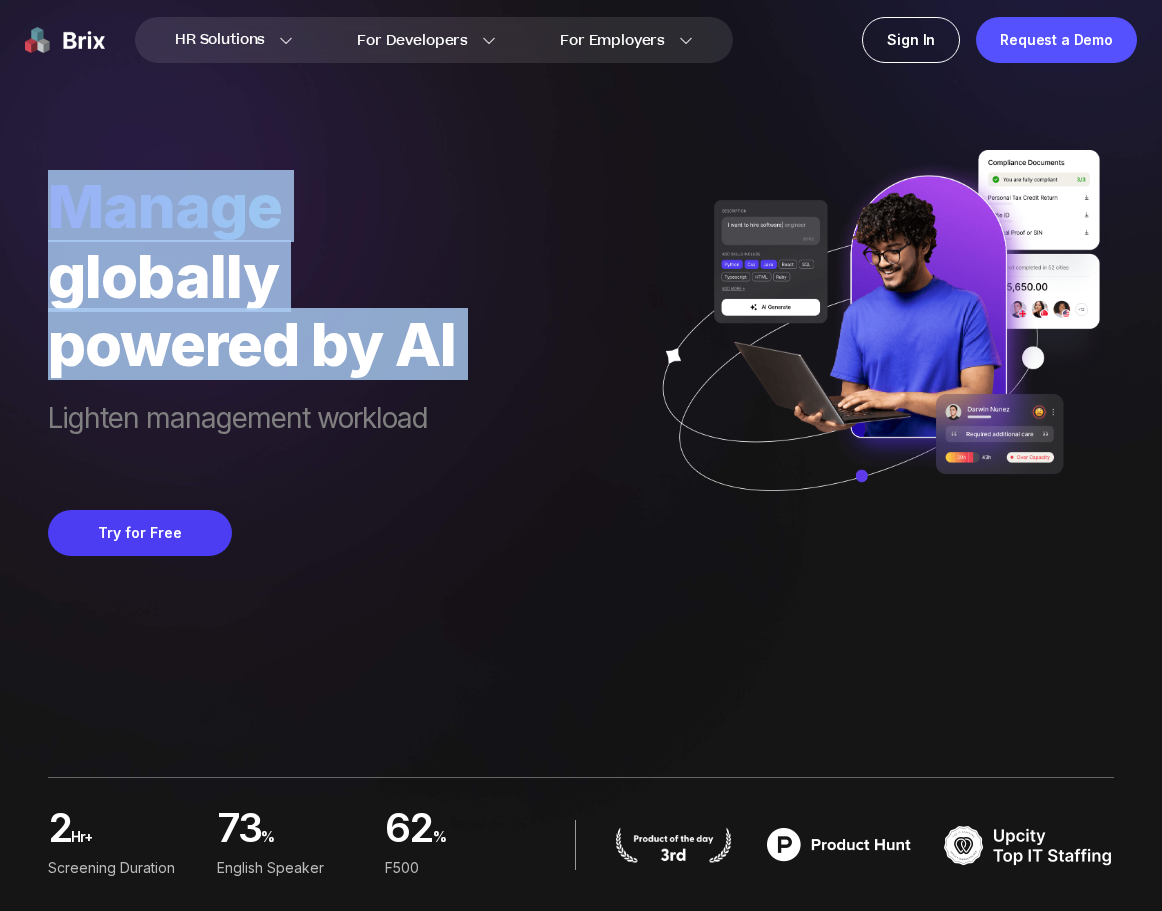 drag, startPoint x: 60, startPoint y: 198, endPoint x: 490, endPoint y: 381, distance: 467.32108 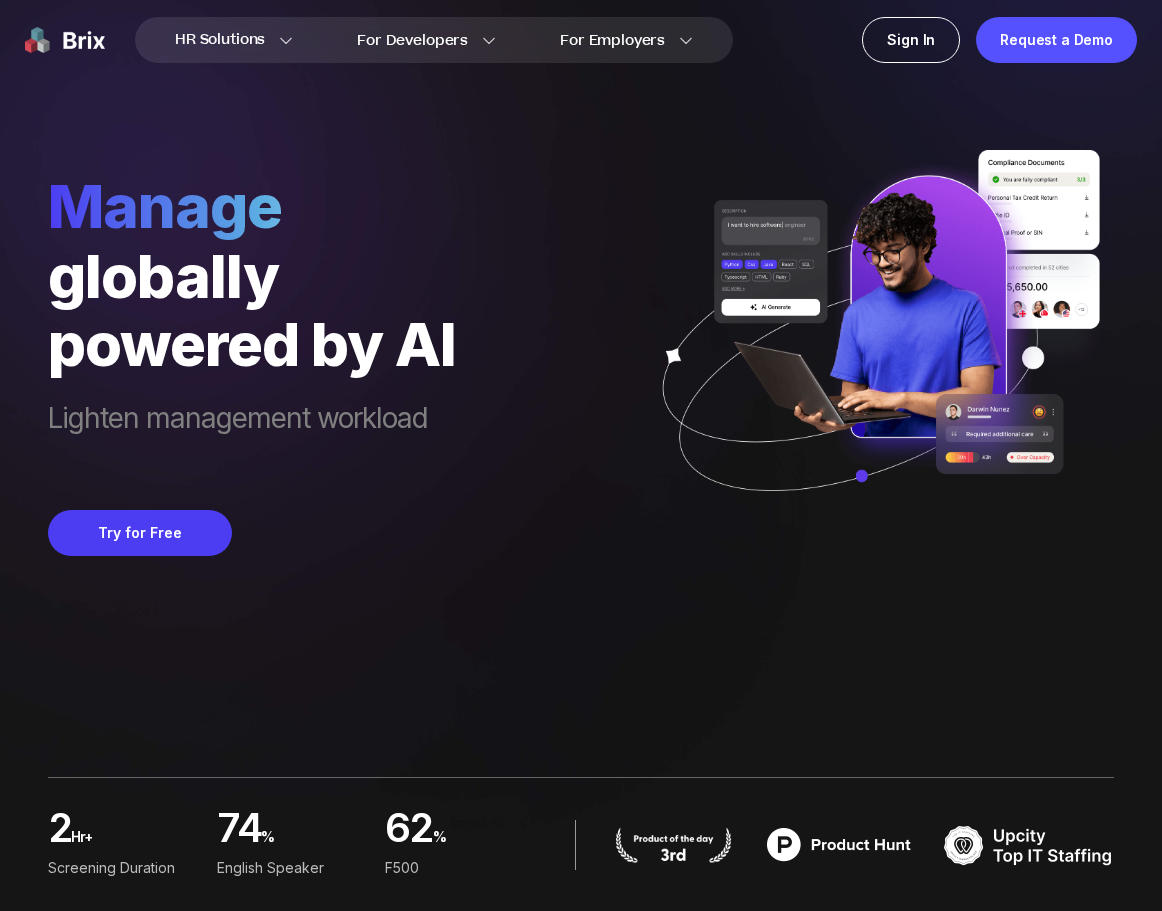 click on "manage globally powered by AI Lighten management workload Try for Free" at bounding box center (581, 278) 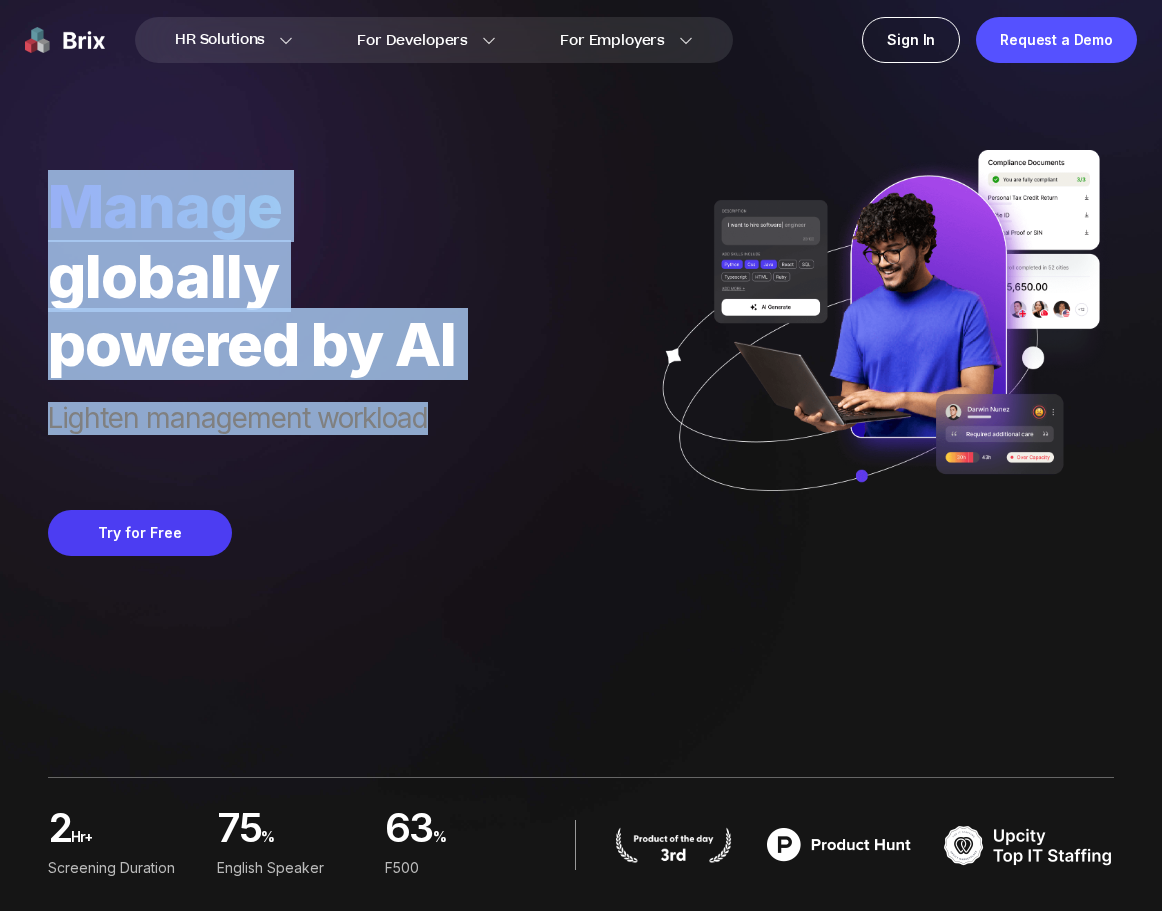 drag, startPoint x: 470, startPoint y: 412, endPoint x: 40, endPoint y: 187, distance: 485.30917 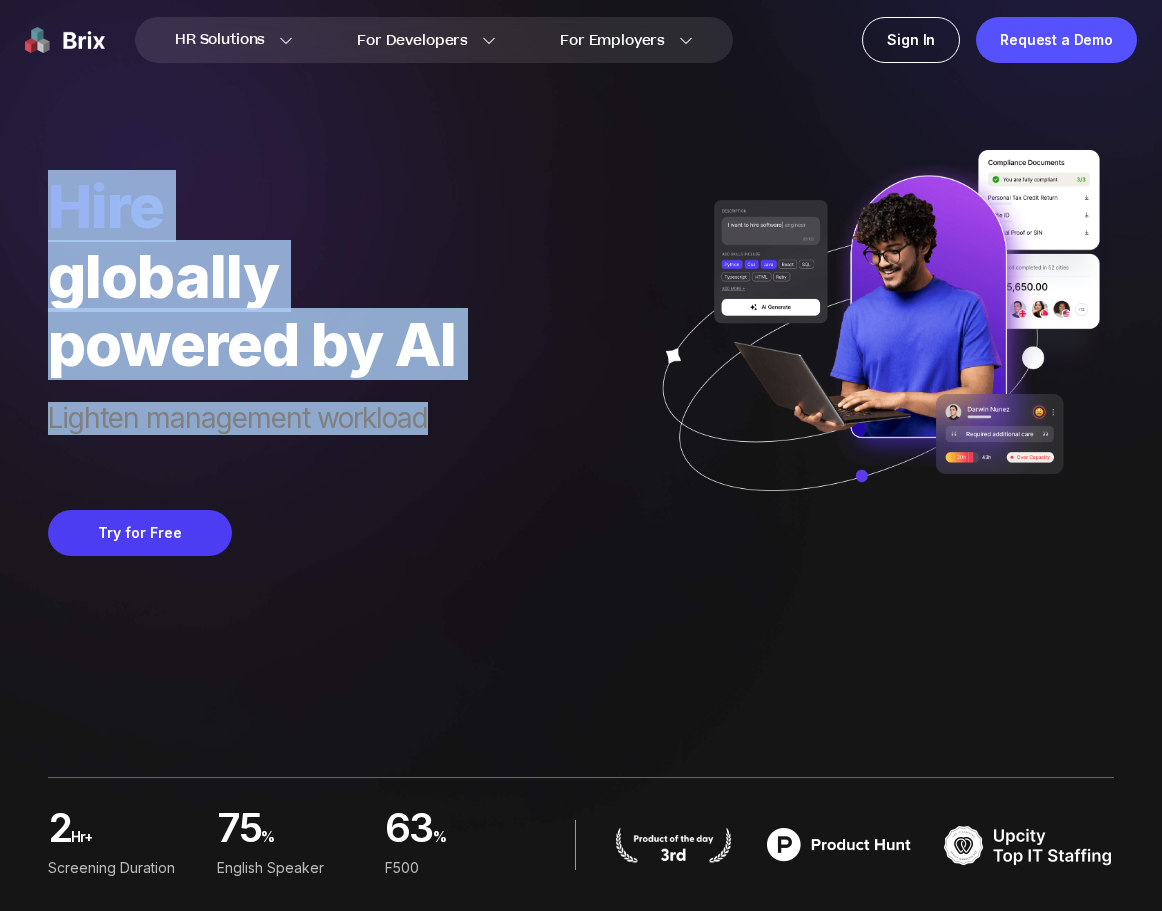 click on "hire" at bounding box center (252, 206) 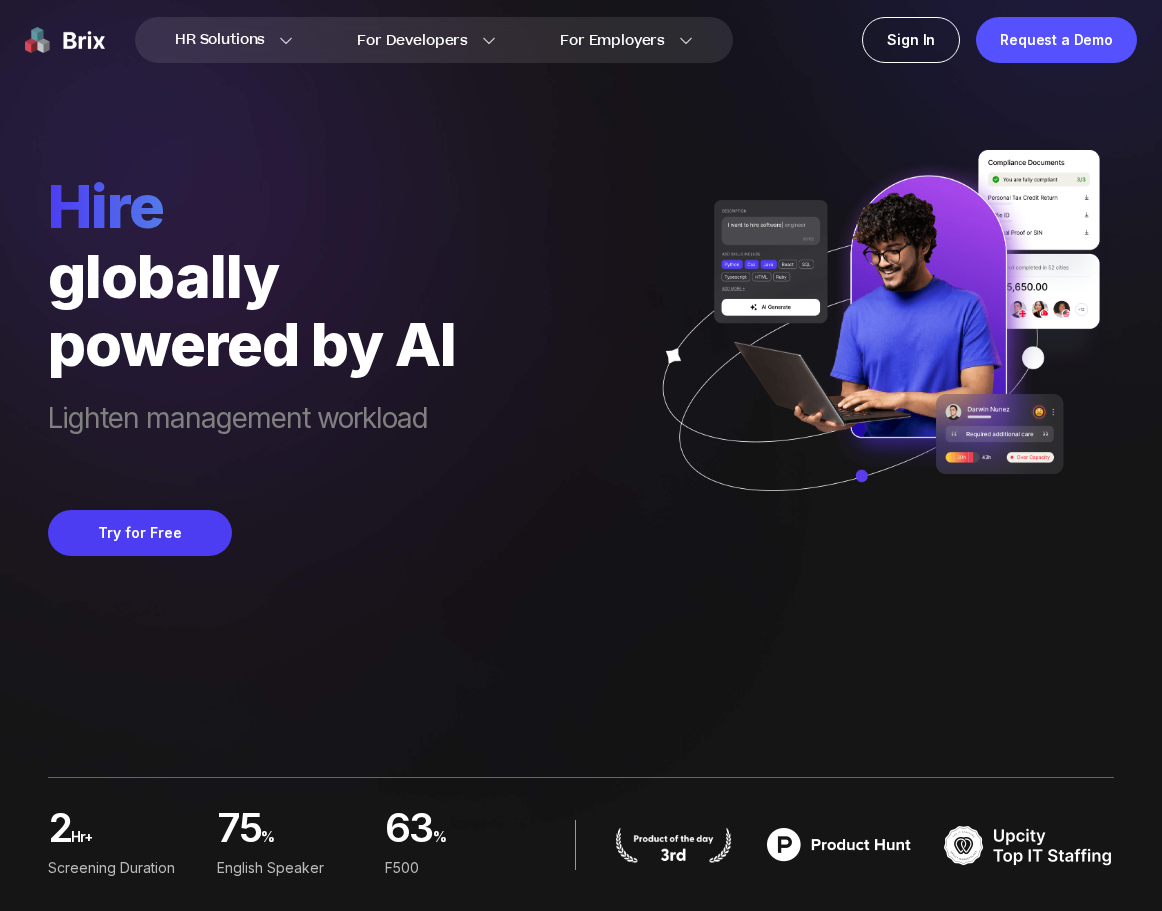 drag, startPoint x: 489, startPoint y: 443, endPoint x: 472, endPoint y: 440, distance: 17.262676 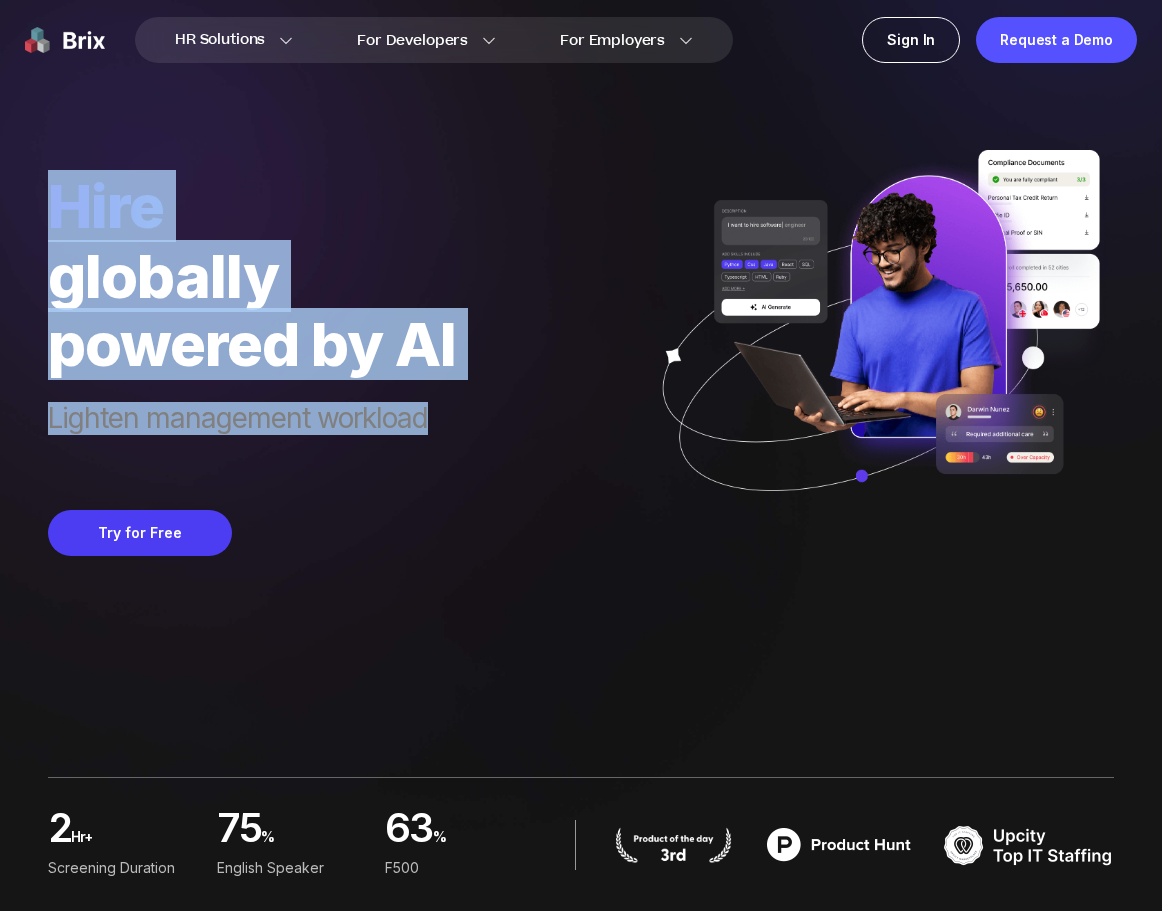 drag, startPoint x: 434, startPoint y: 427, endPoint x: 42, endPoint y: 161, distance: 473.7299 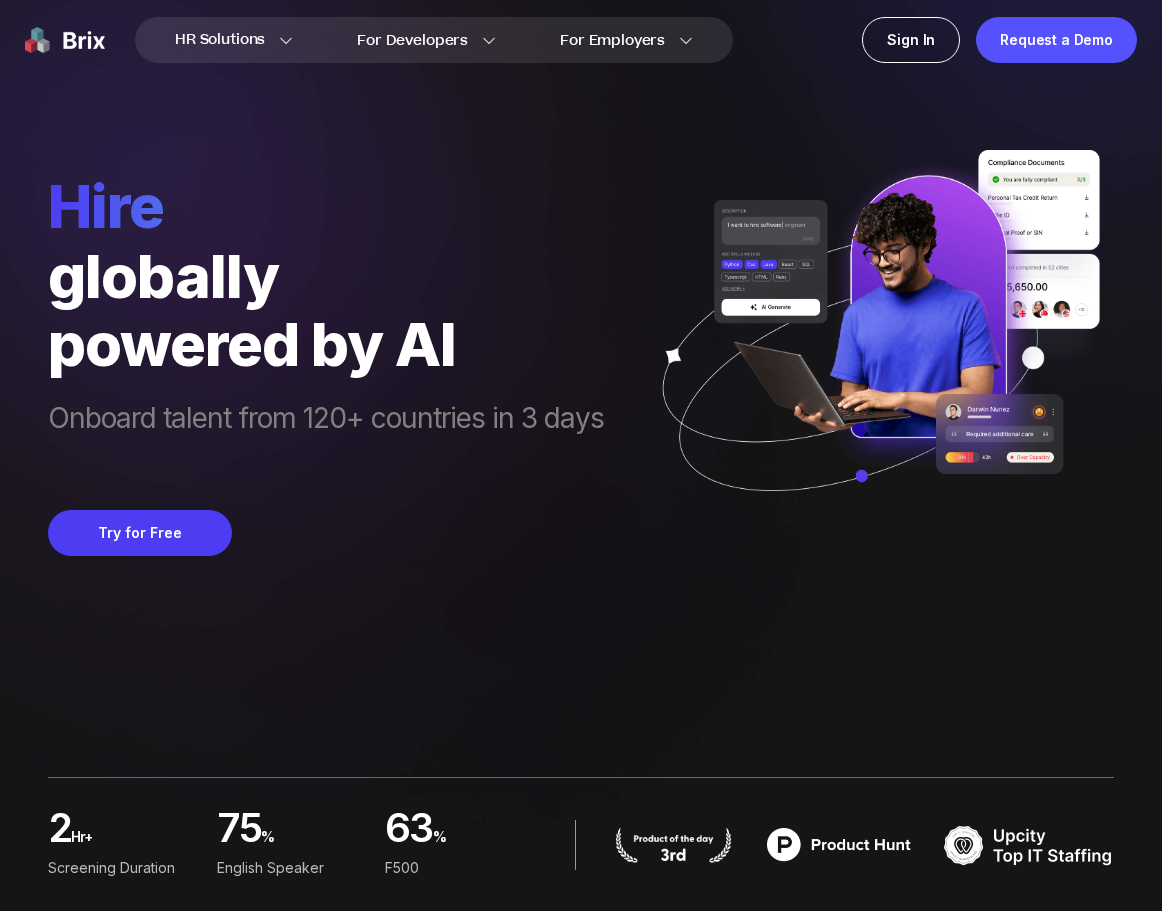 click on "hire" at bounding box center [326, 206] 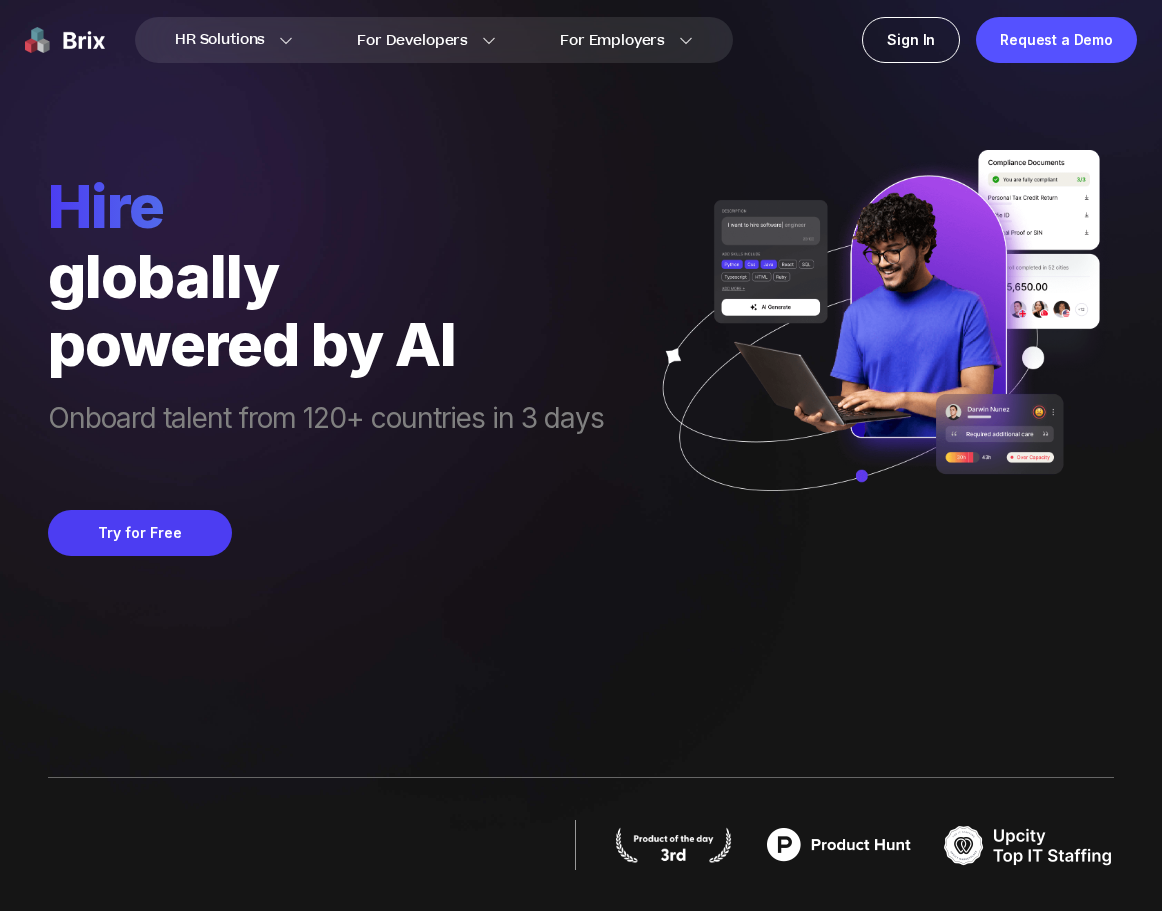 drag, startPoint x: 51, startPoint y: 163, endPoint x: 628, endPoint y: 434, distance: 637.47156 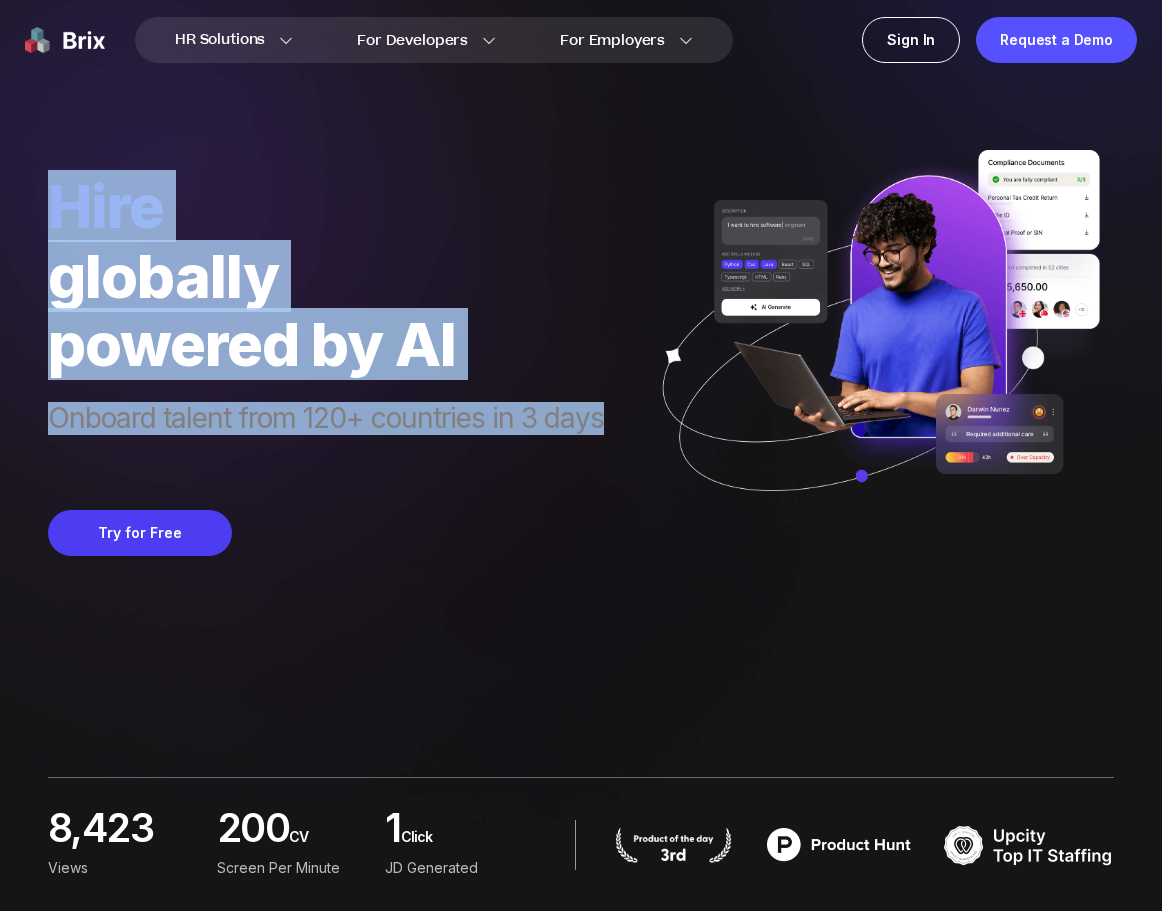 drag, startPoint x: 611, startPoint y: 417, endPoint x: 46, endPoint y: 165, distance: 618.65094 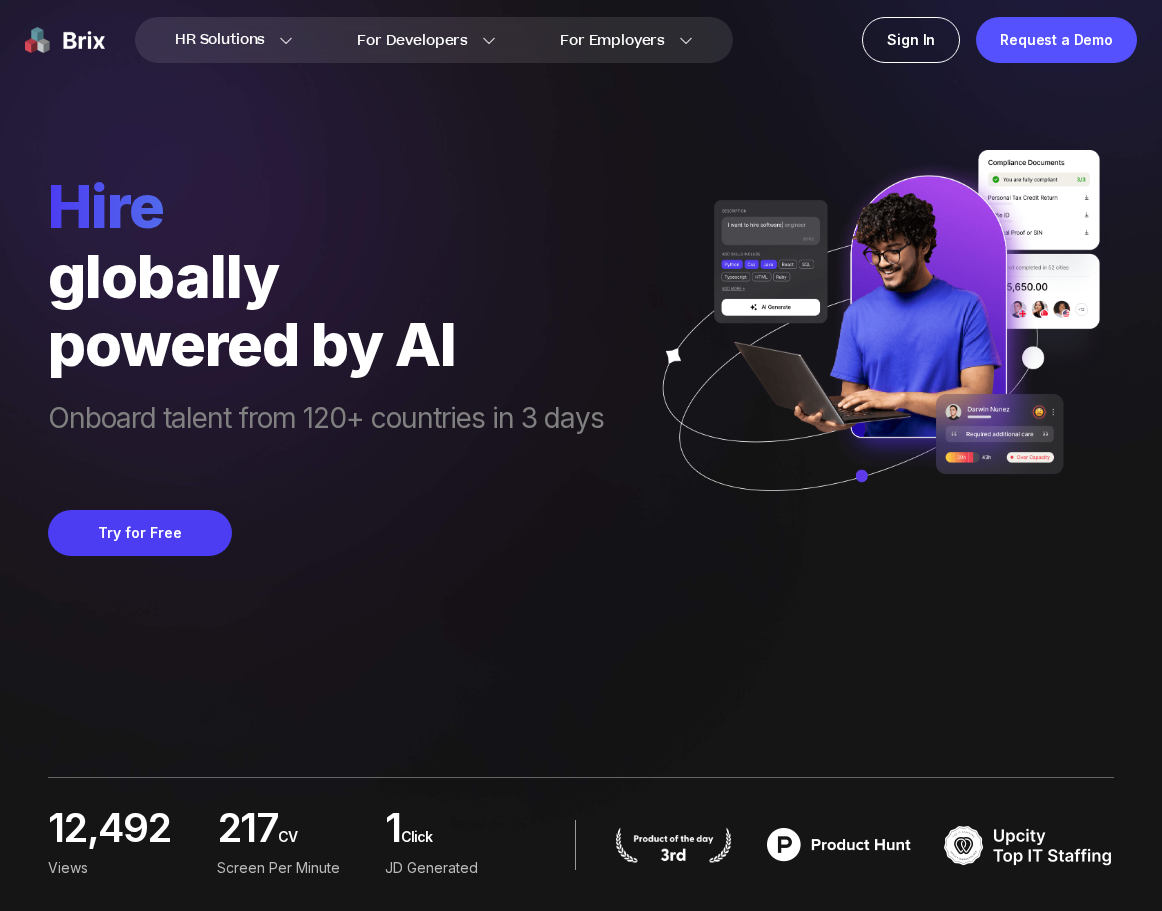 click on "HR Solutions HR Solutions Recruiter HR Assistant Global Talent Network Onboarding Manager Performance Manager For Developers Blogs for Developers Discord Community Job Board For Employers Blogs for Employer Case Study Sign In Request a Demo hire globally powered by AI Onboard talent from 120+ countries in 3 days Try for Free 12,492 Views 217 CV screen per minute 1 Click JD Generated" at bounding box center (581, 455) 